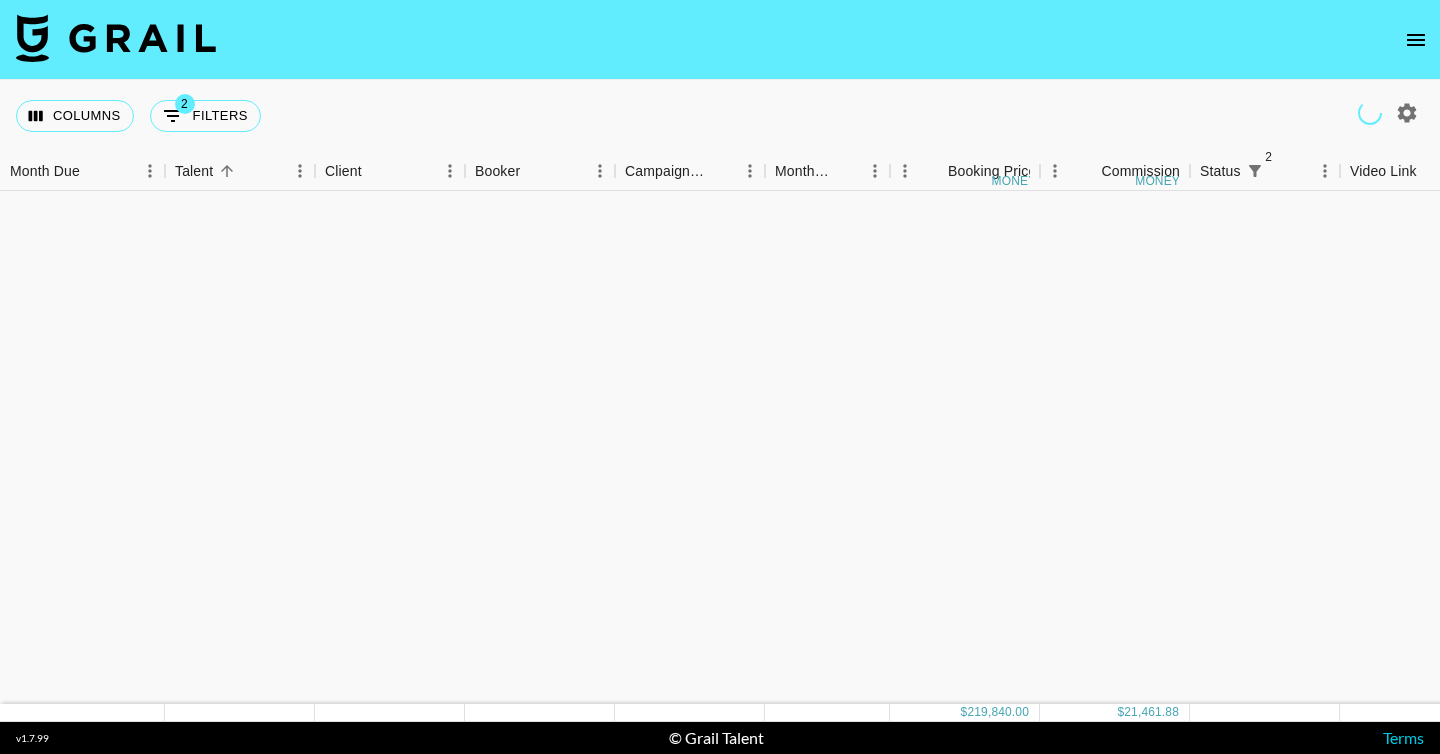 scroll, scrollTop: 0, scrollLeft: 0, axis: both 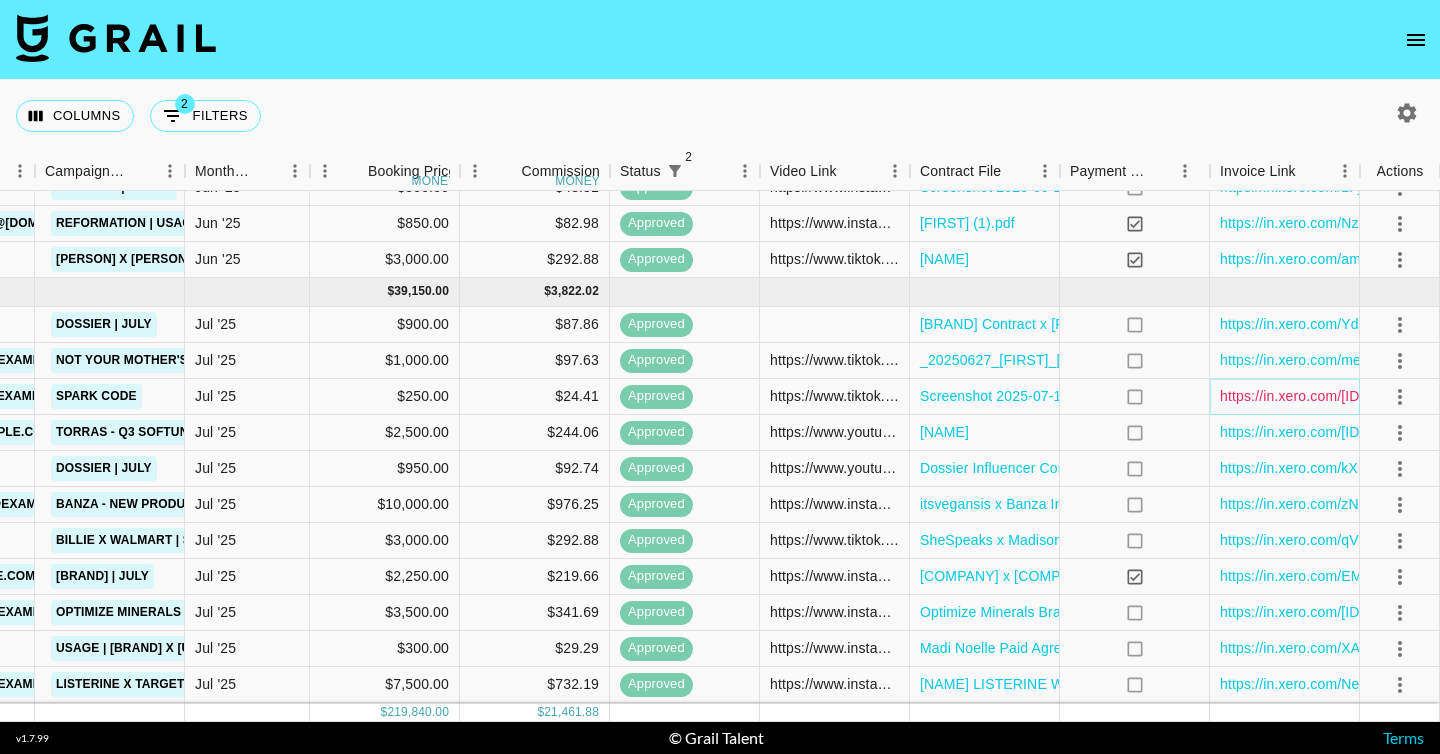 click on "https://in.xero.com/[ID]" at bounding box center (1292, 396) 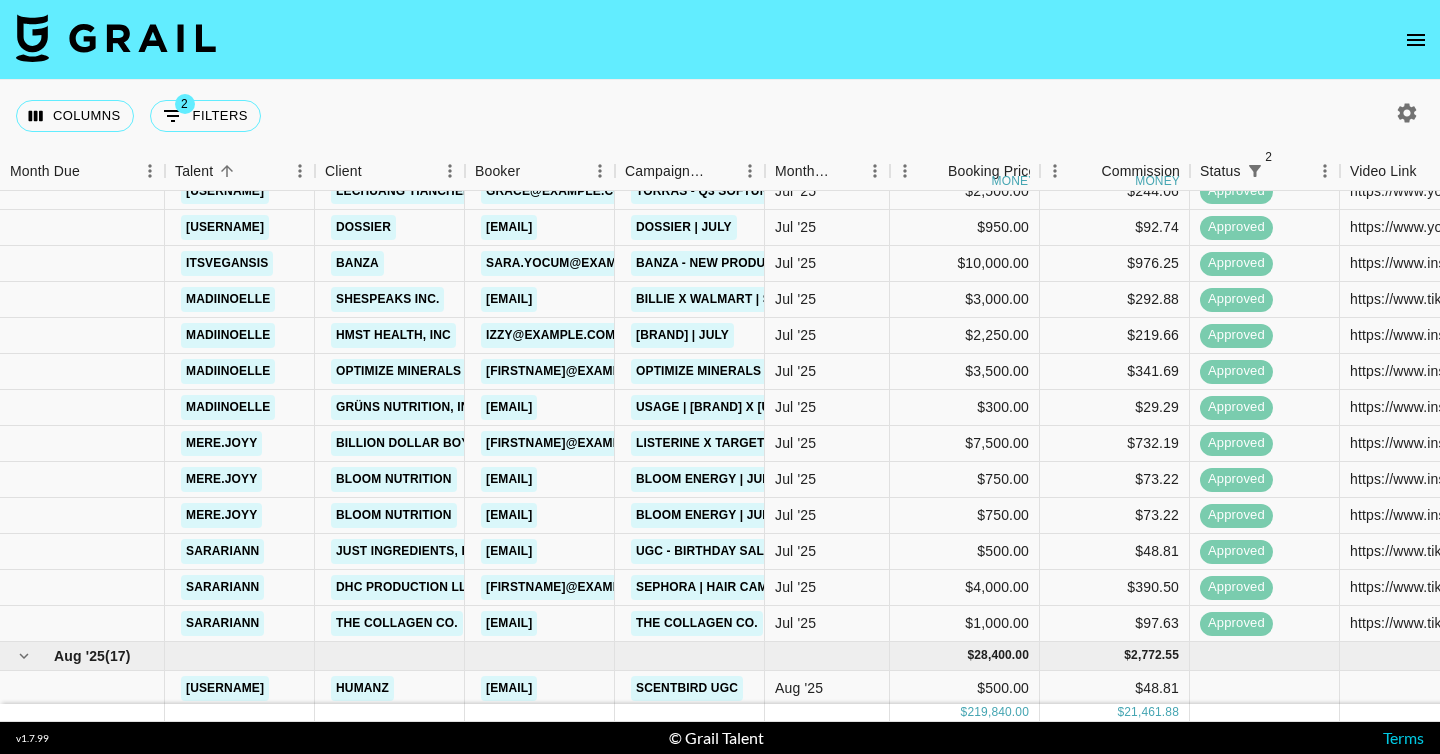 scroll, scrollTop: 1364, scrollLeft: 580, axis: both 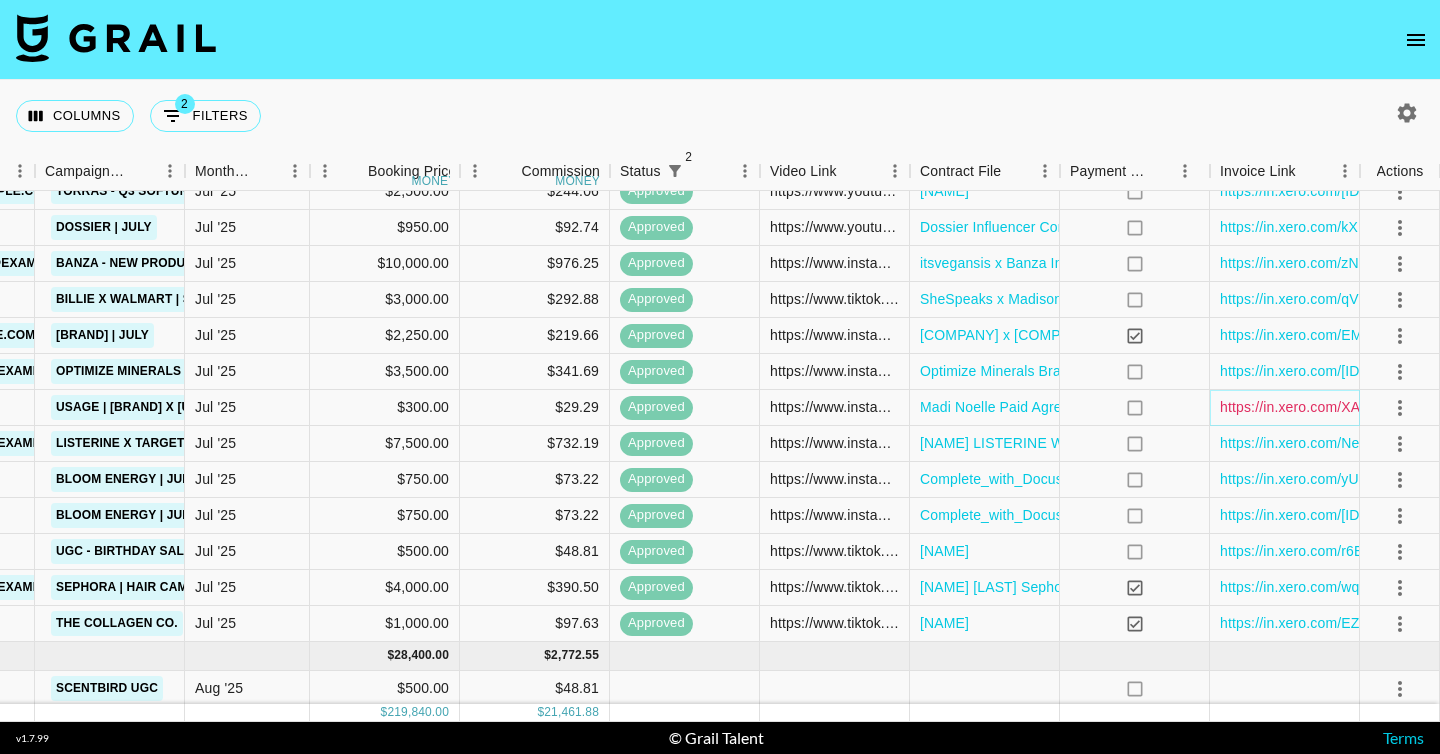 click on "https://in.xero.com/XA6LYBi2qZovYVPUOZ07ALE82PmPIYeoMPeYNmCh" at bounding box center (1456, 407) 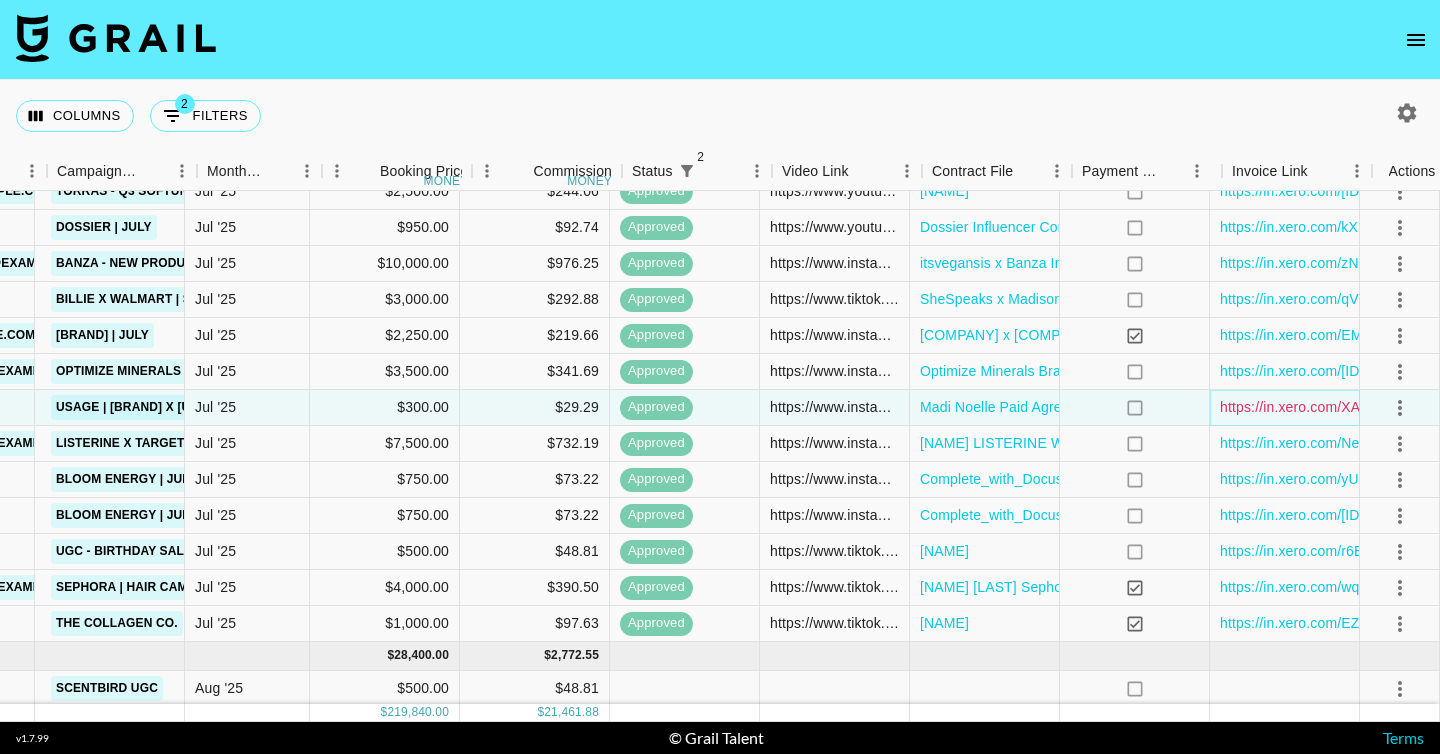scroll, scrollTop: 1364, scrollLeft: 0, axis: vertical 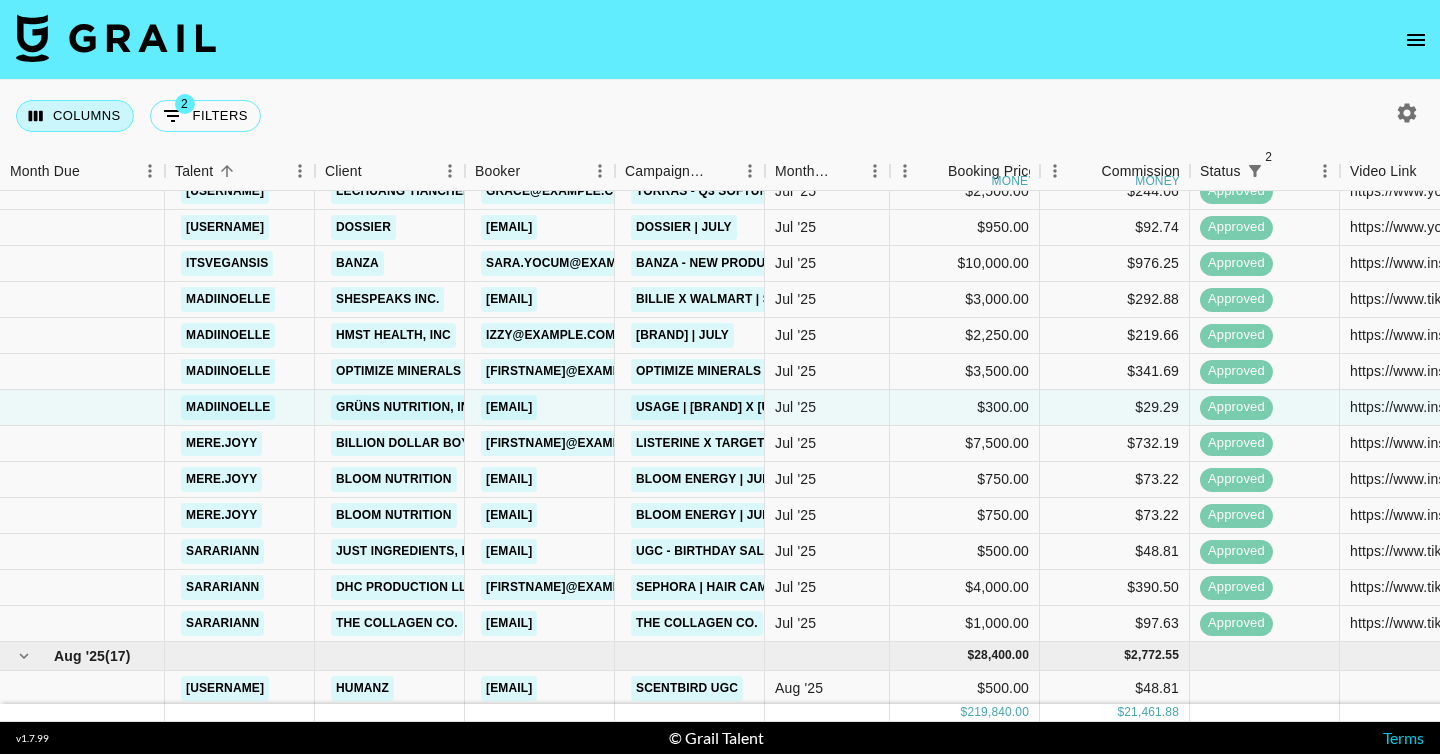click on "Columns" at bounding box center [75, 116] 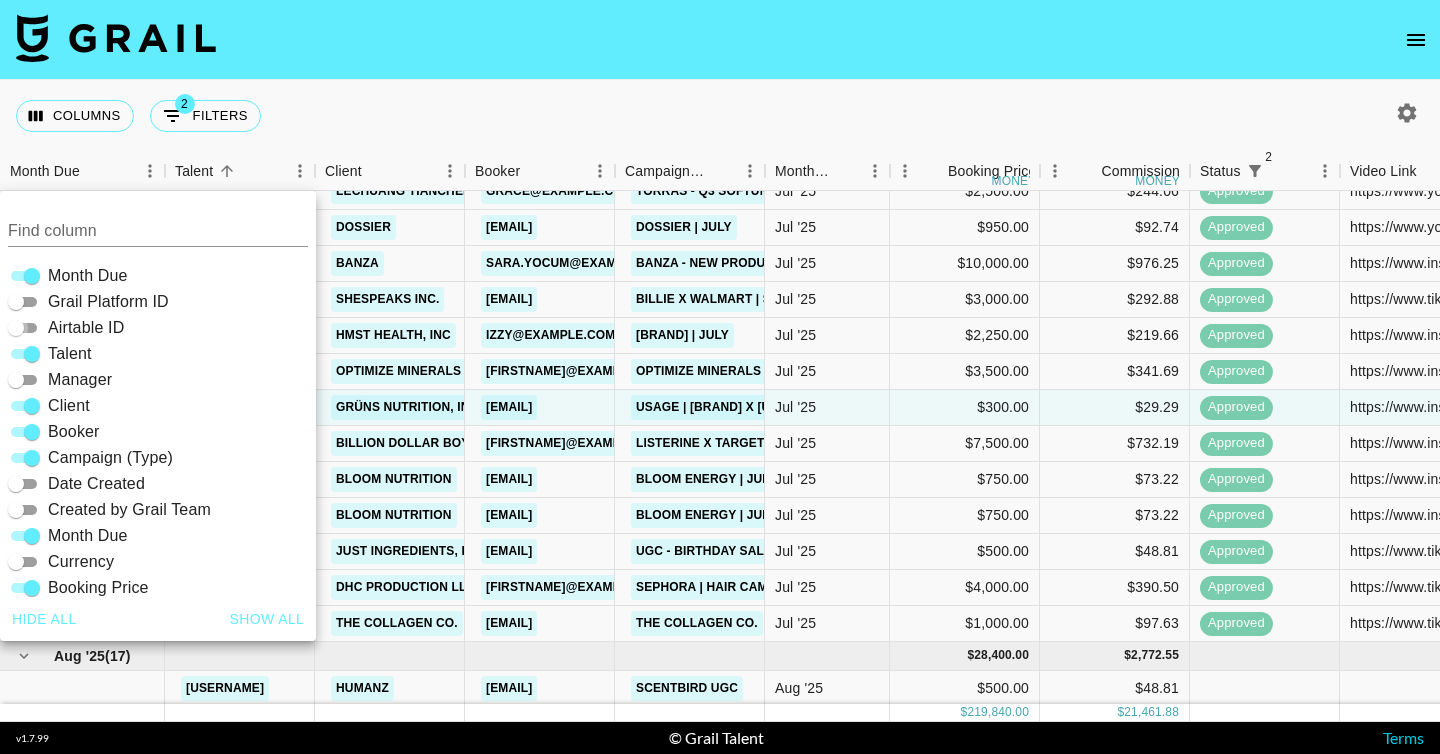 click on "Airtable ID" at bounding box center (16, 328) 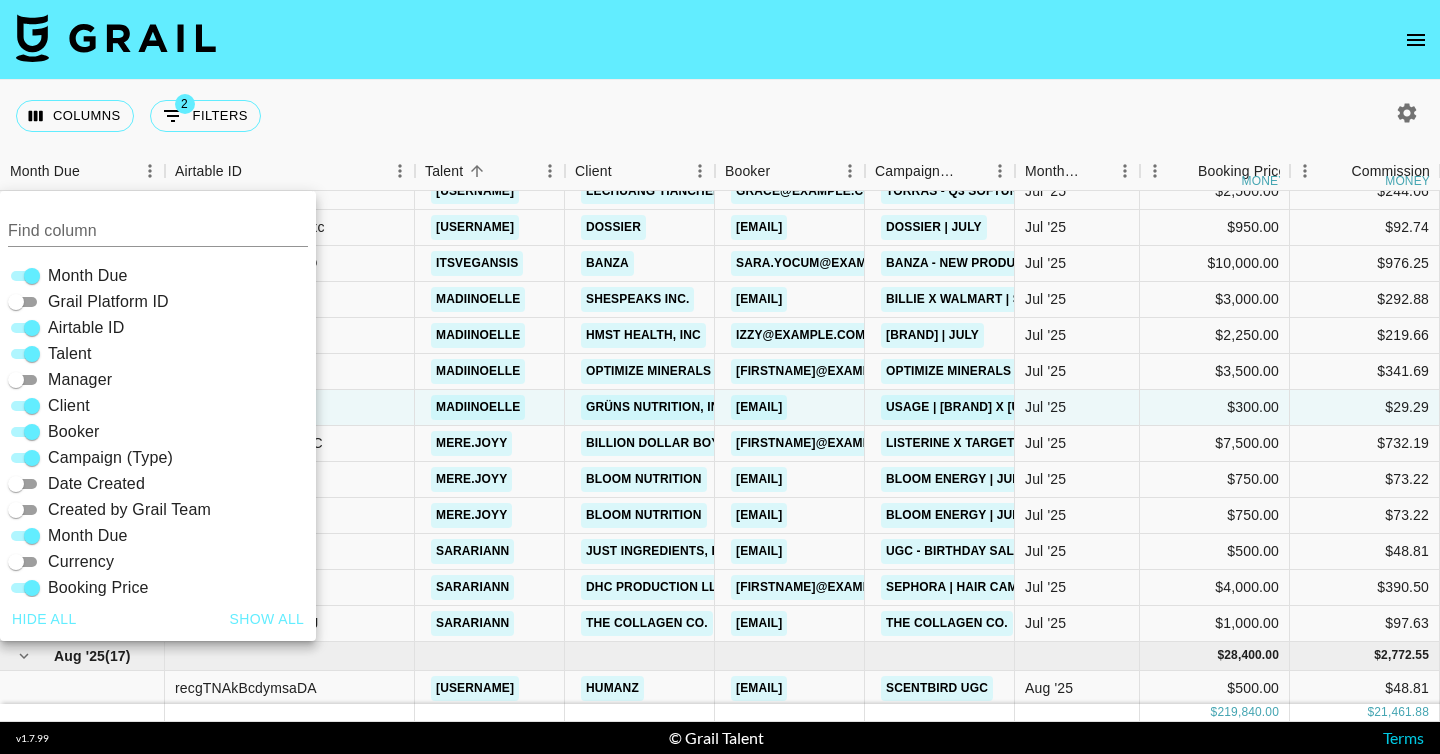click at bounding box center [720, 40] 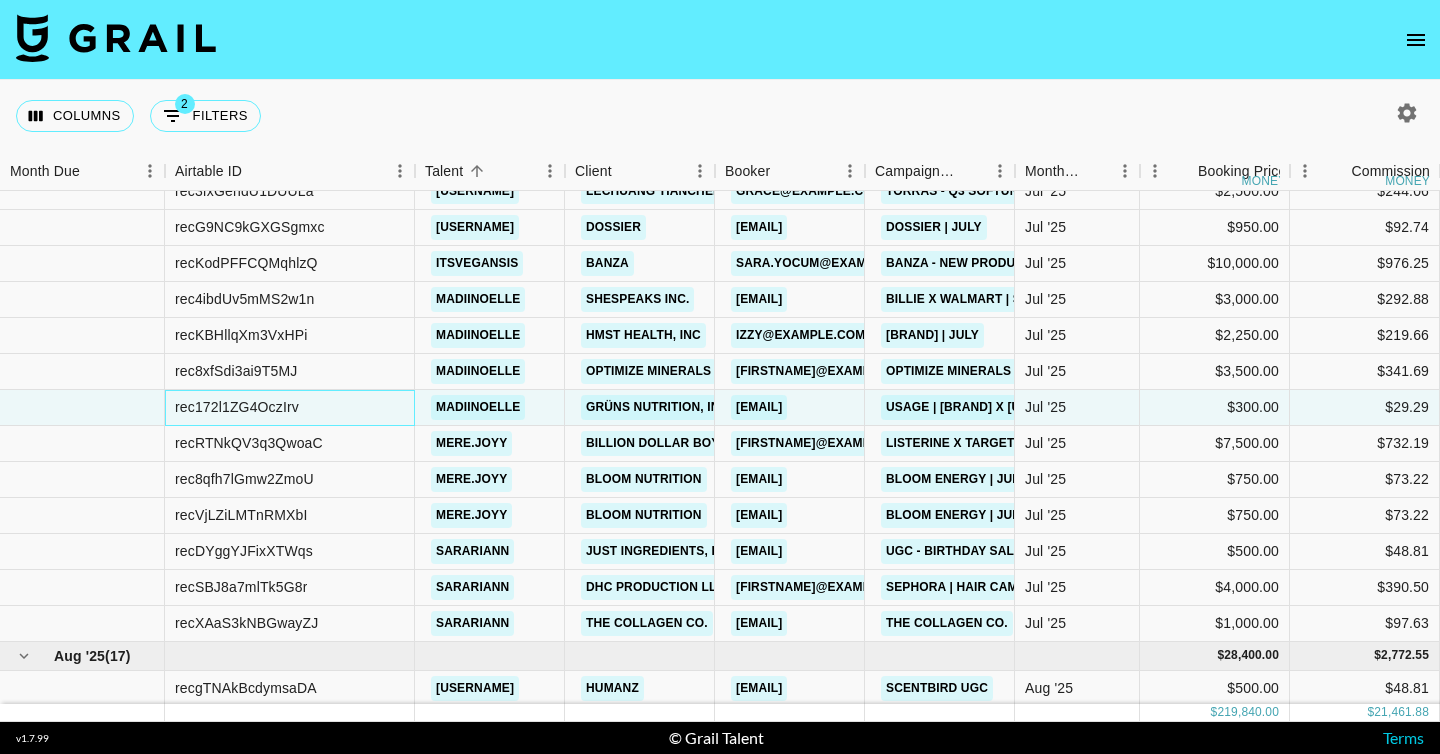 click on "rec172l1ZG4OczIrv" at bounding box center (237, 407) 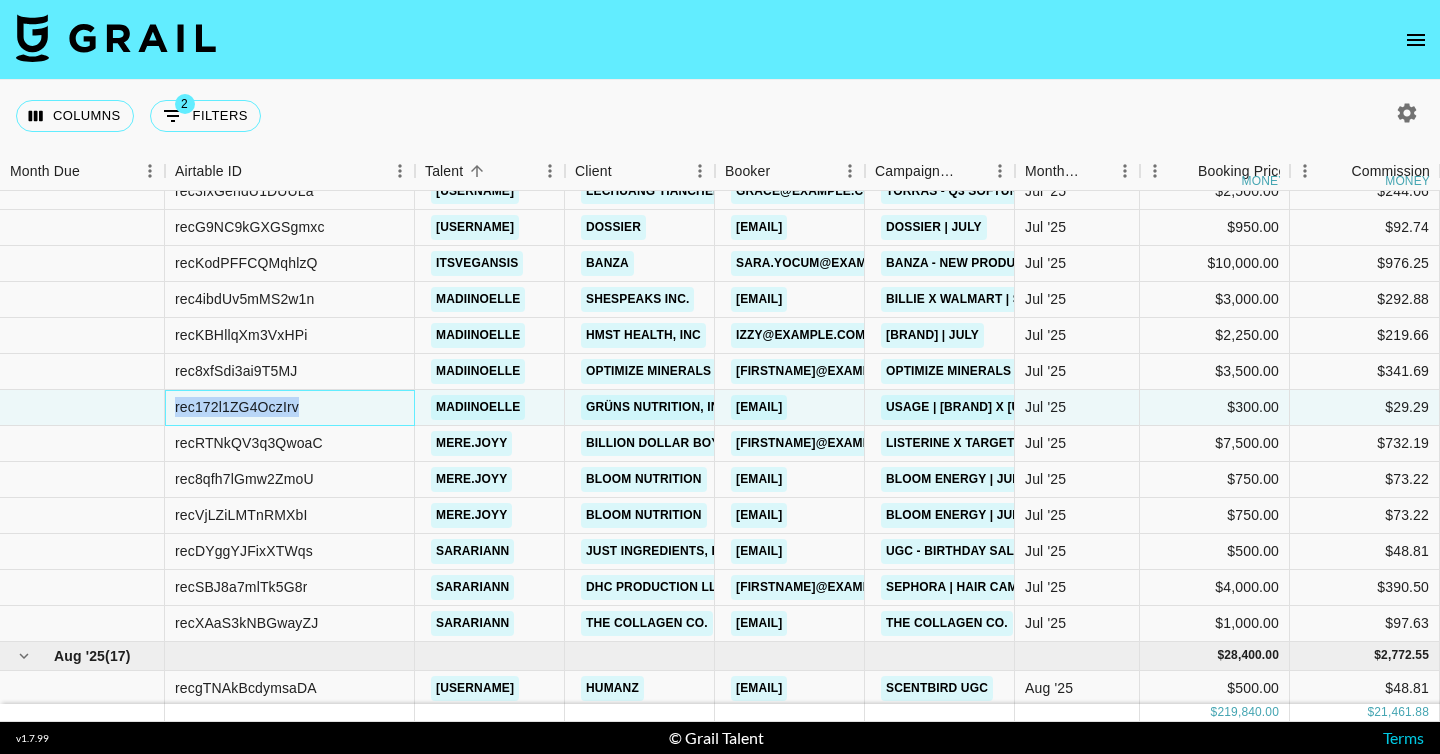 click on "rec172l1ZG4OczIrv" at bounding box center [237, 407] 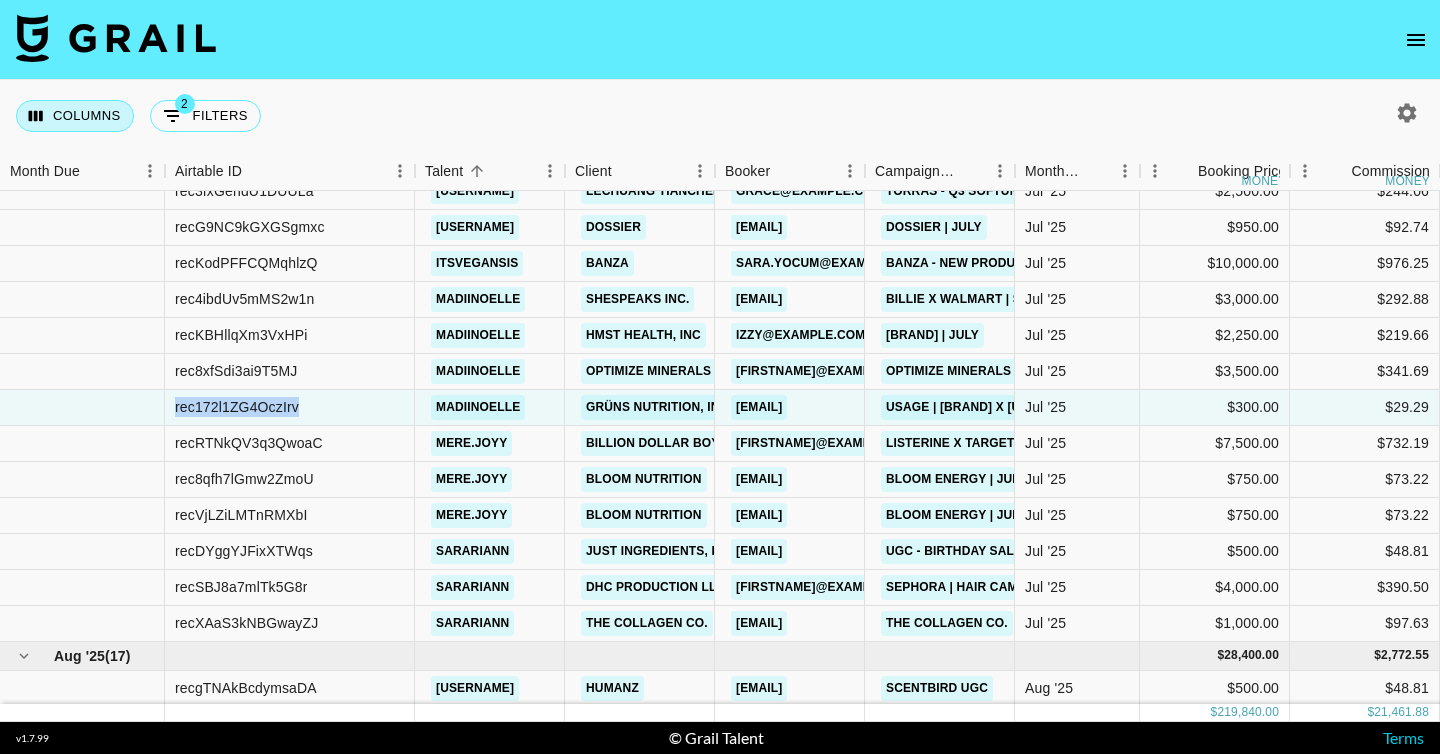 click on "Columns" at bounding box center (75, 116) 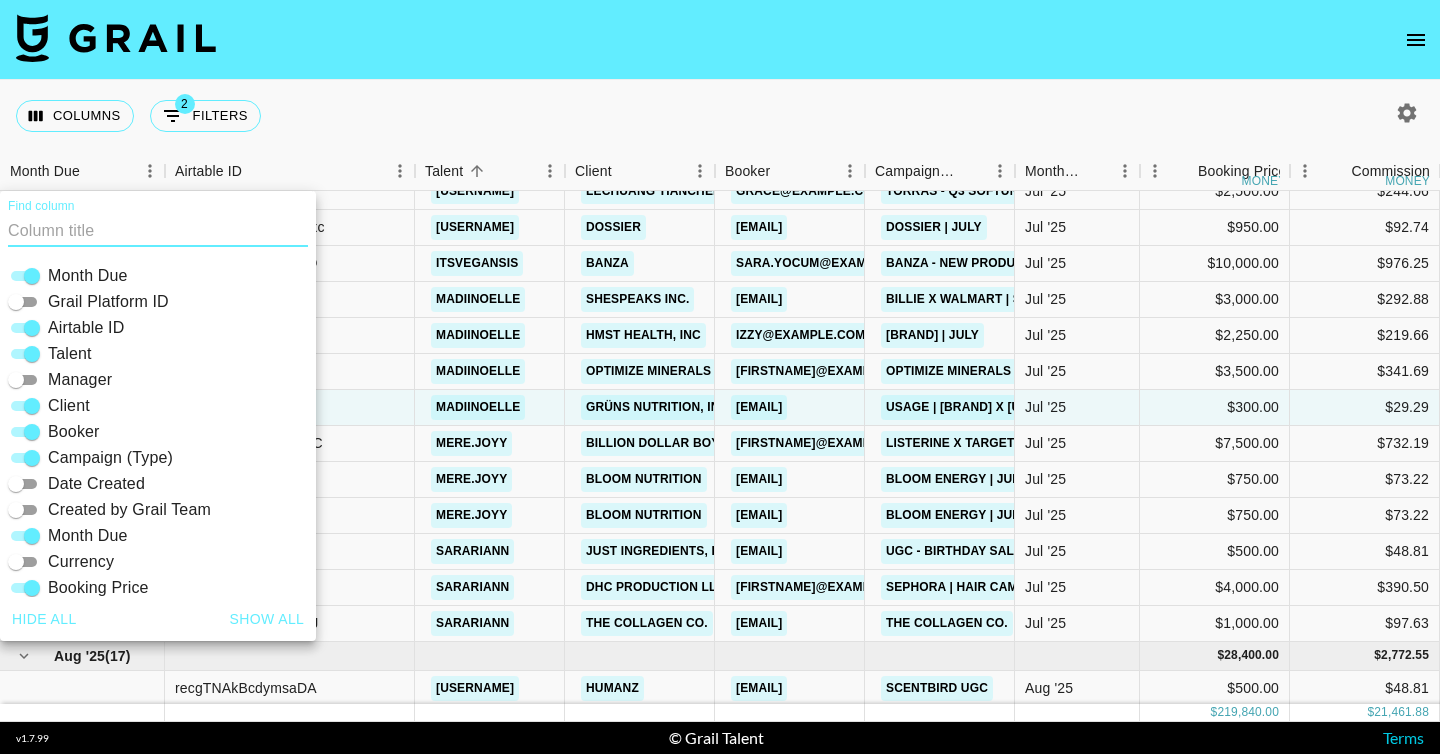 click on "Airtable ID" at bounding box center [32, 328] 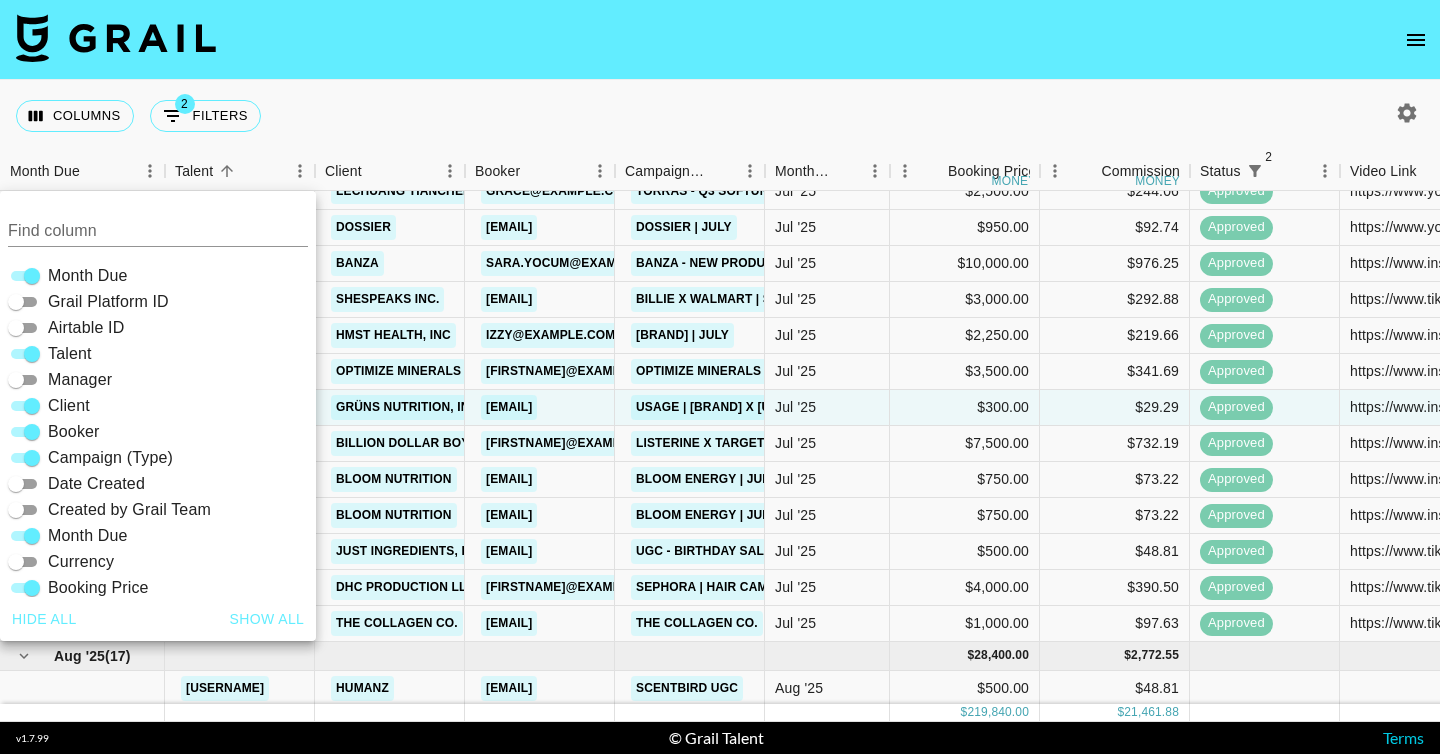 click on "Columns 2 Filters + Booking" at bounding box center (720, 116) 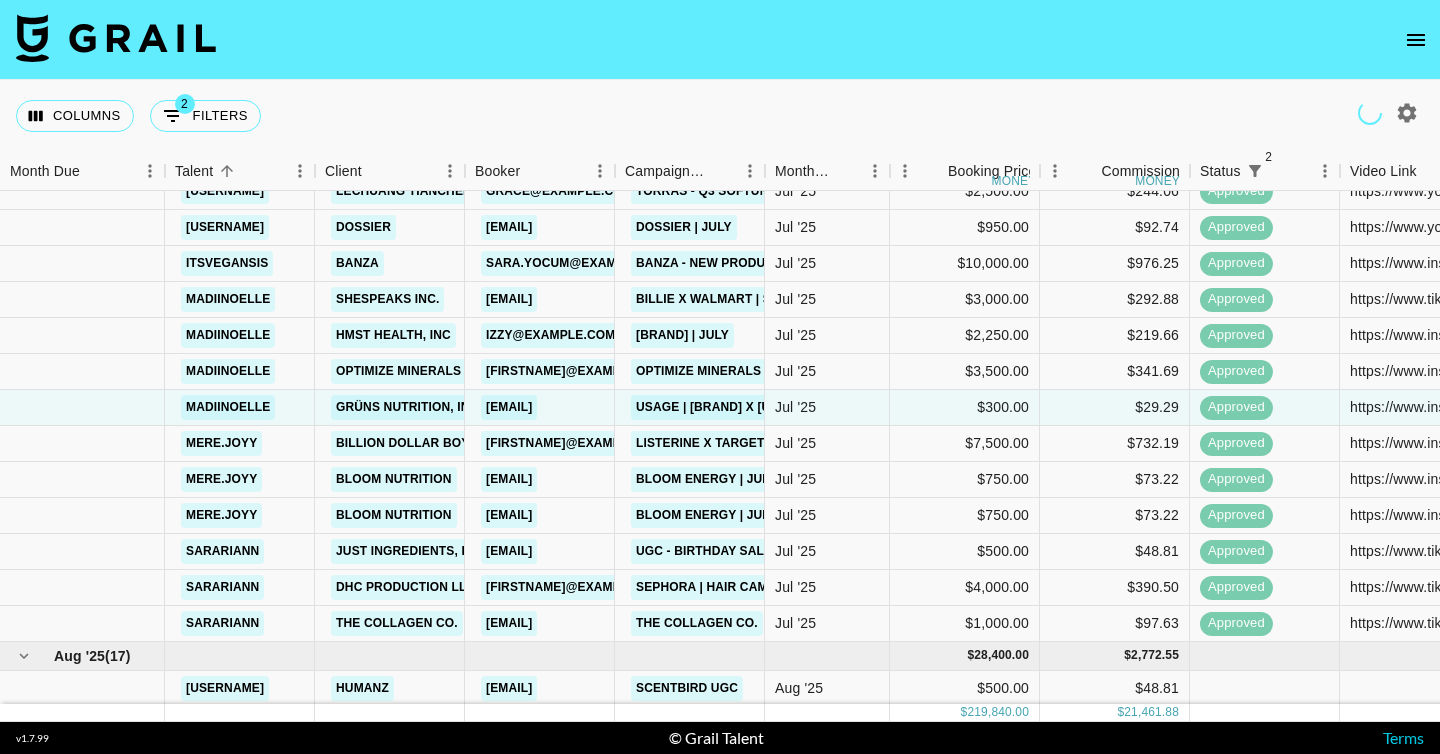 click at bounding box center [720, 40] 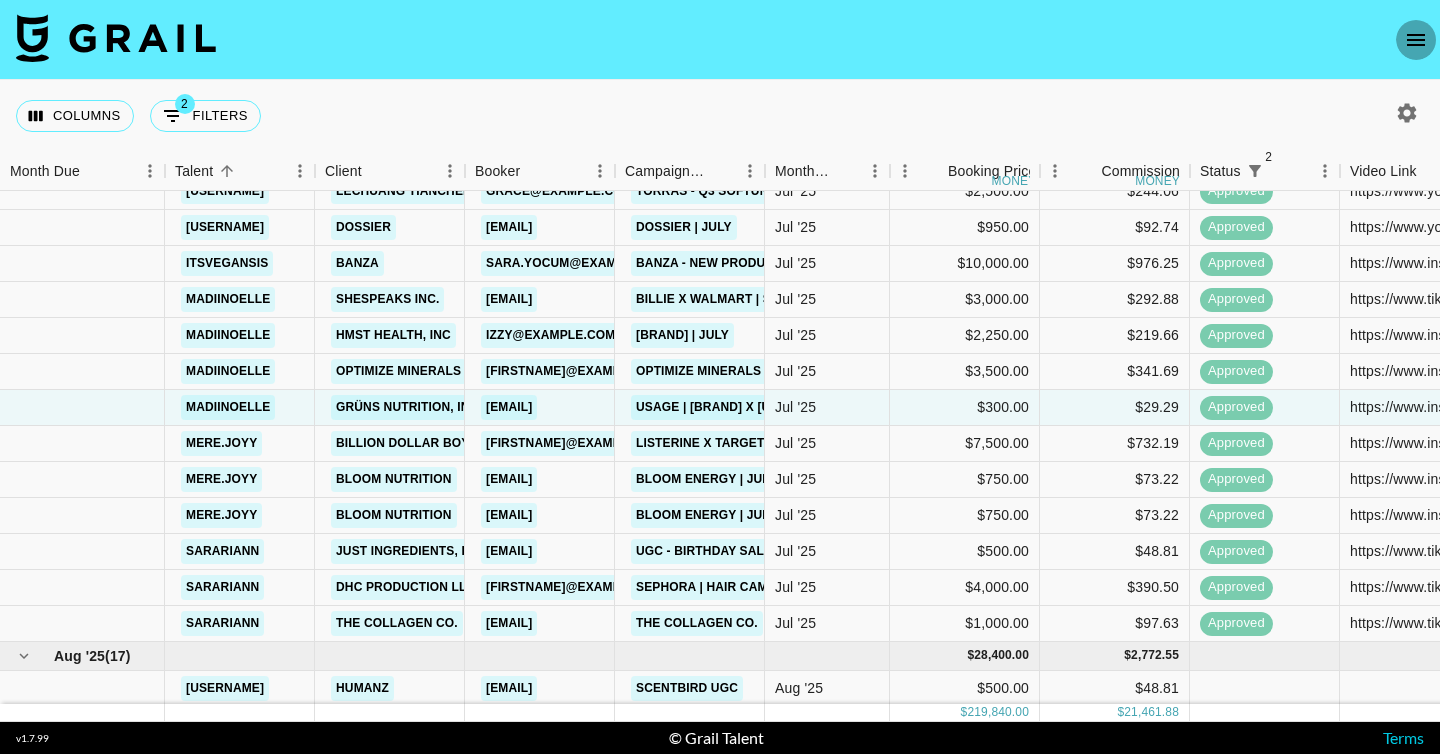 click 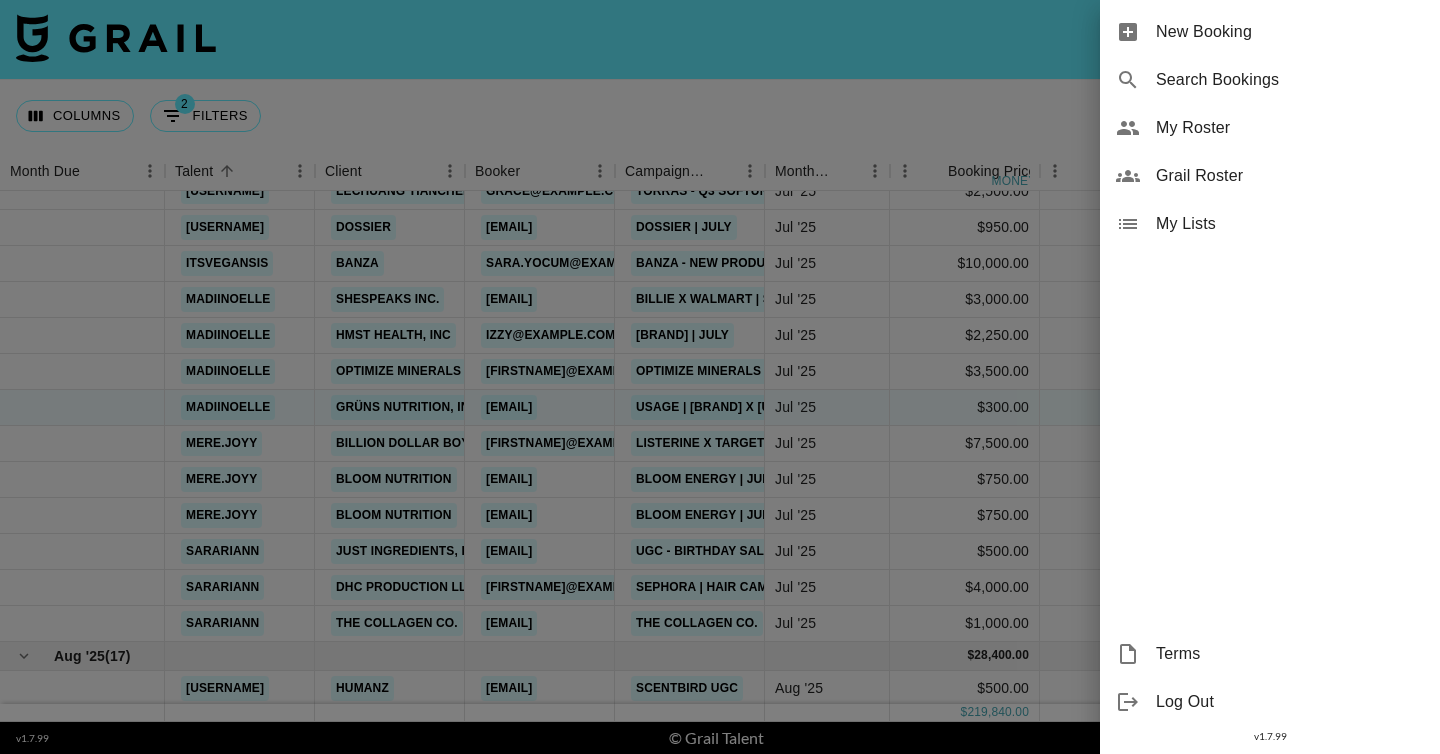 click at bounding box center (720, 377) 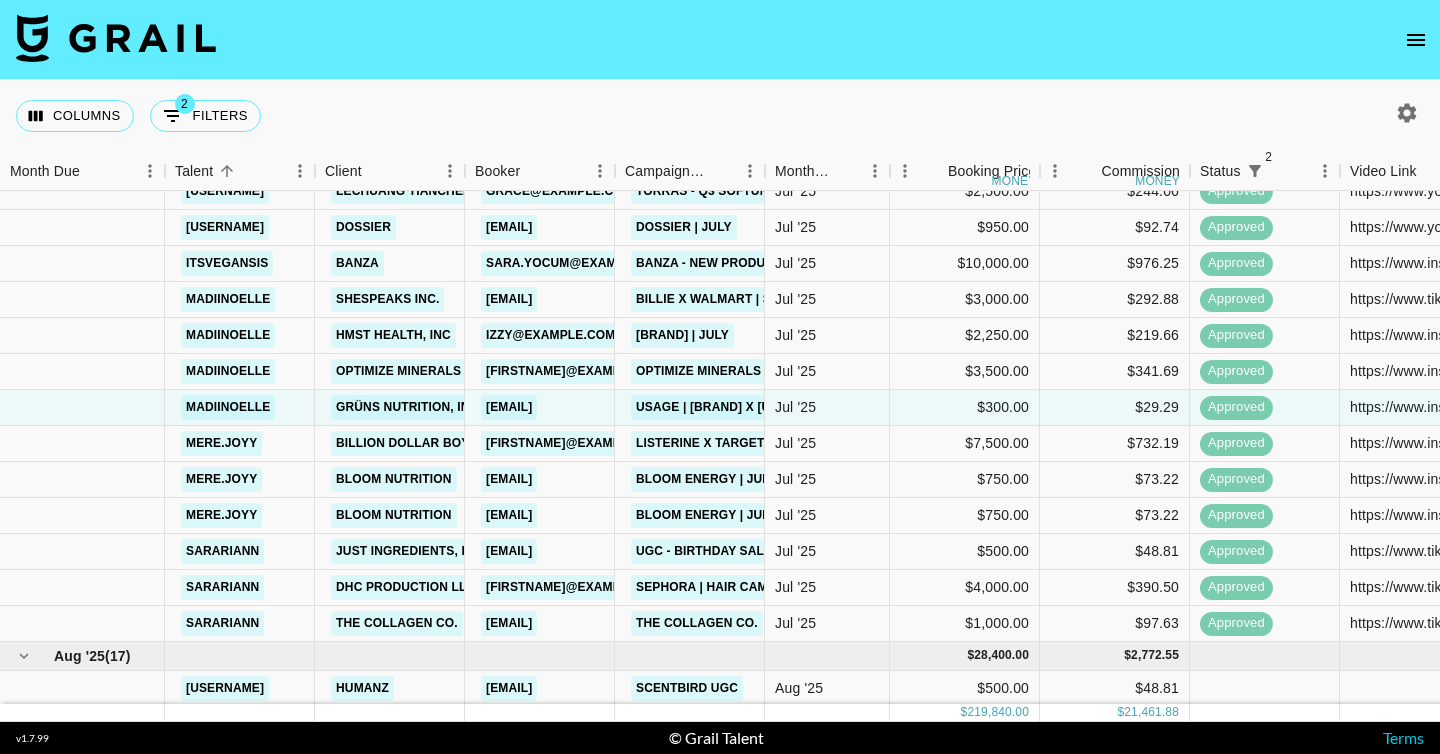 click 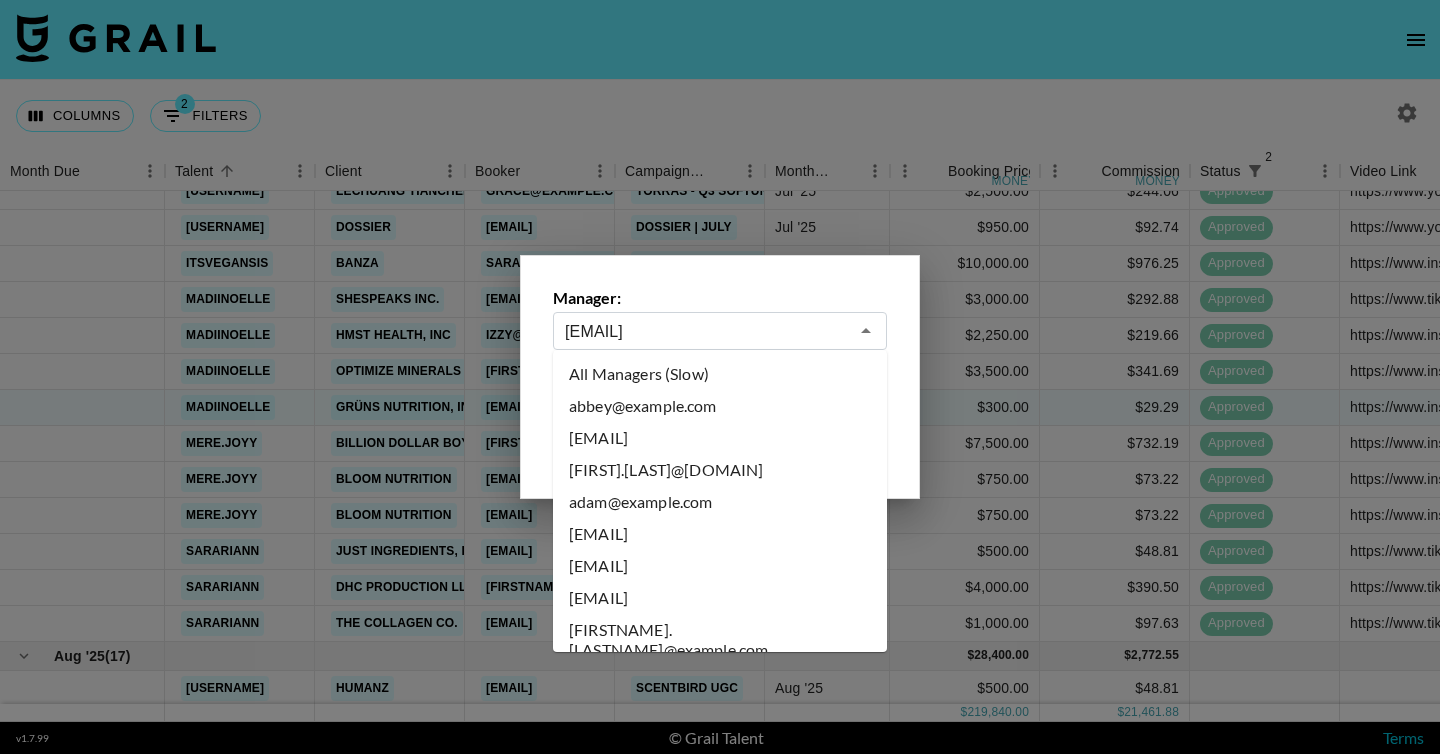 click on "[EMAIL]" at bounding box center [706, 331] 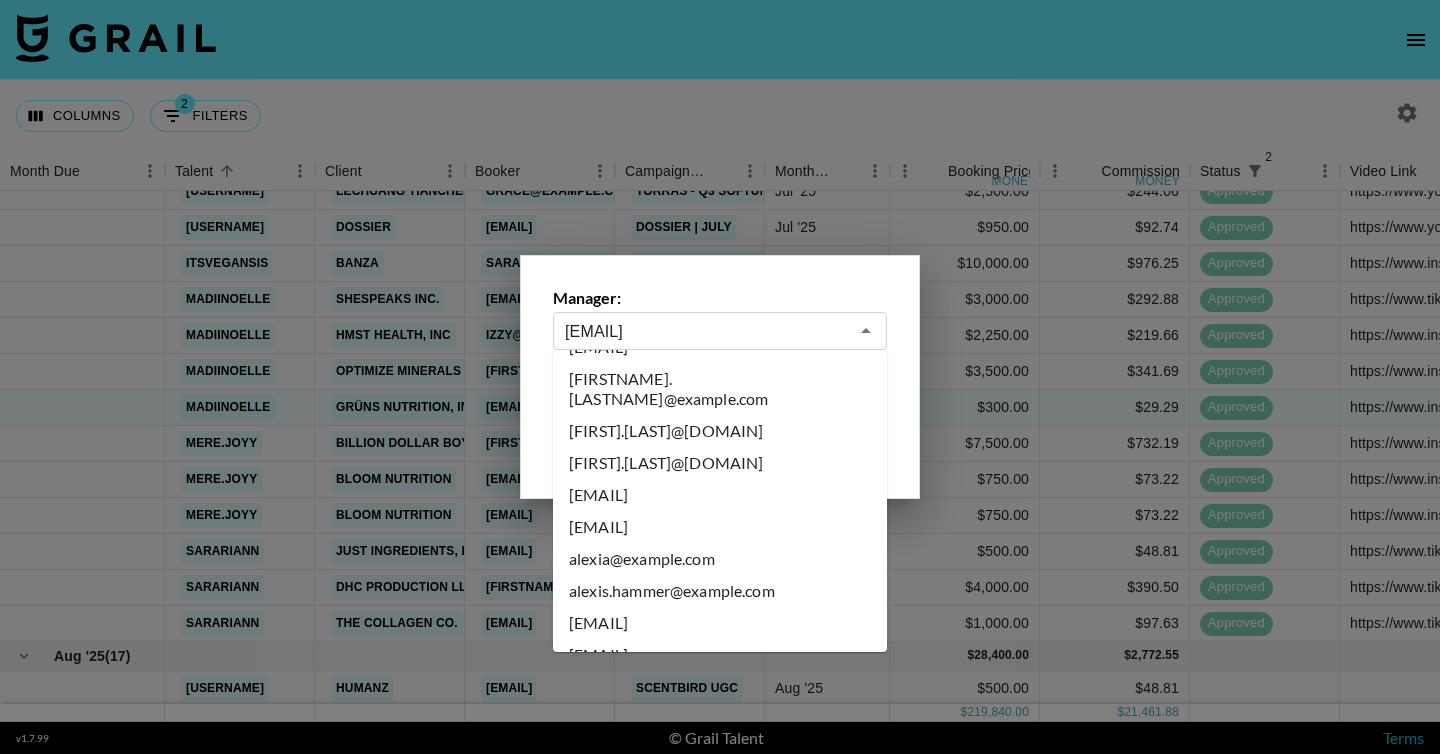 scroll, scrollTop: 0, scrollLeft: 0, axis: both 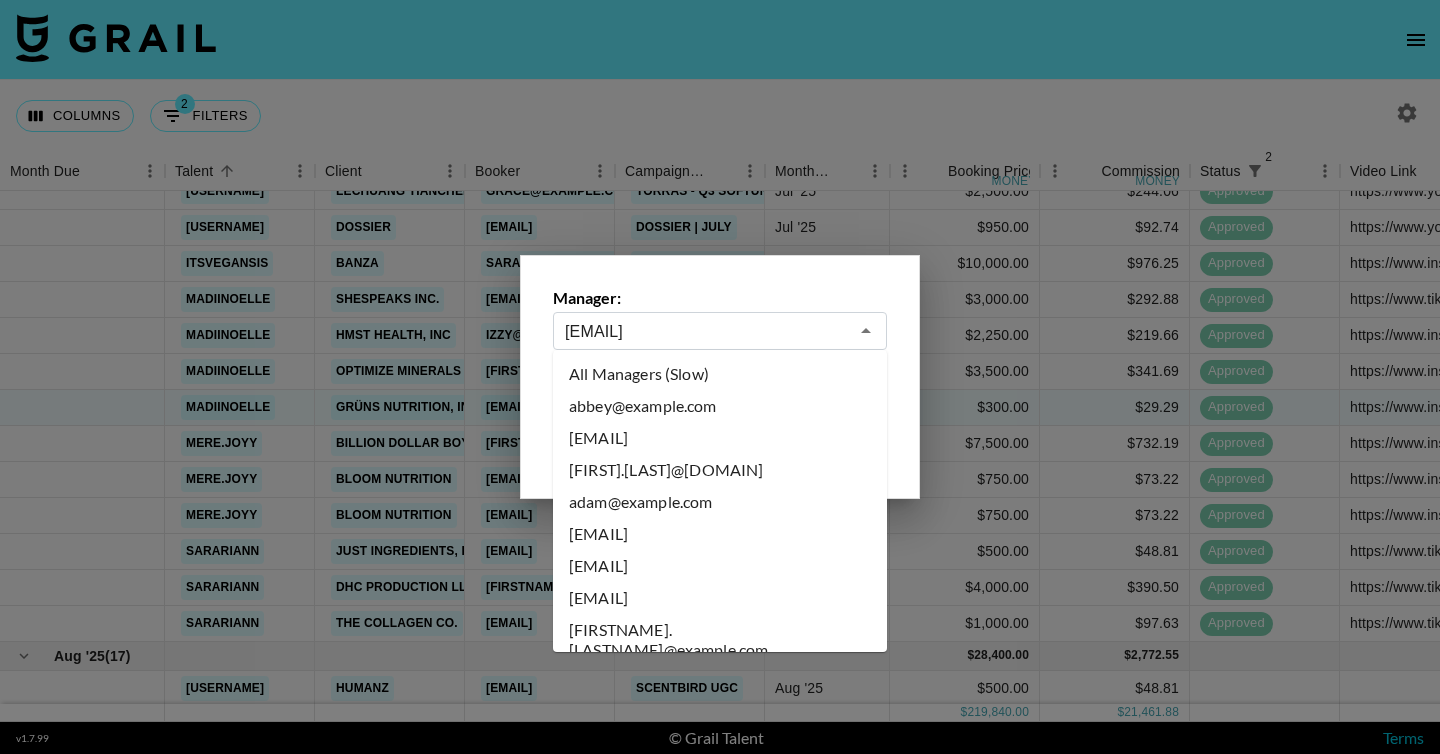 click on "All Managers (Slow)" at bounding box center [720, 374] 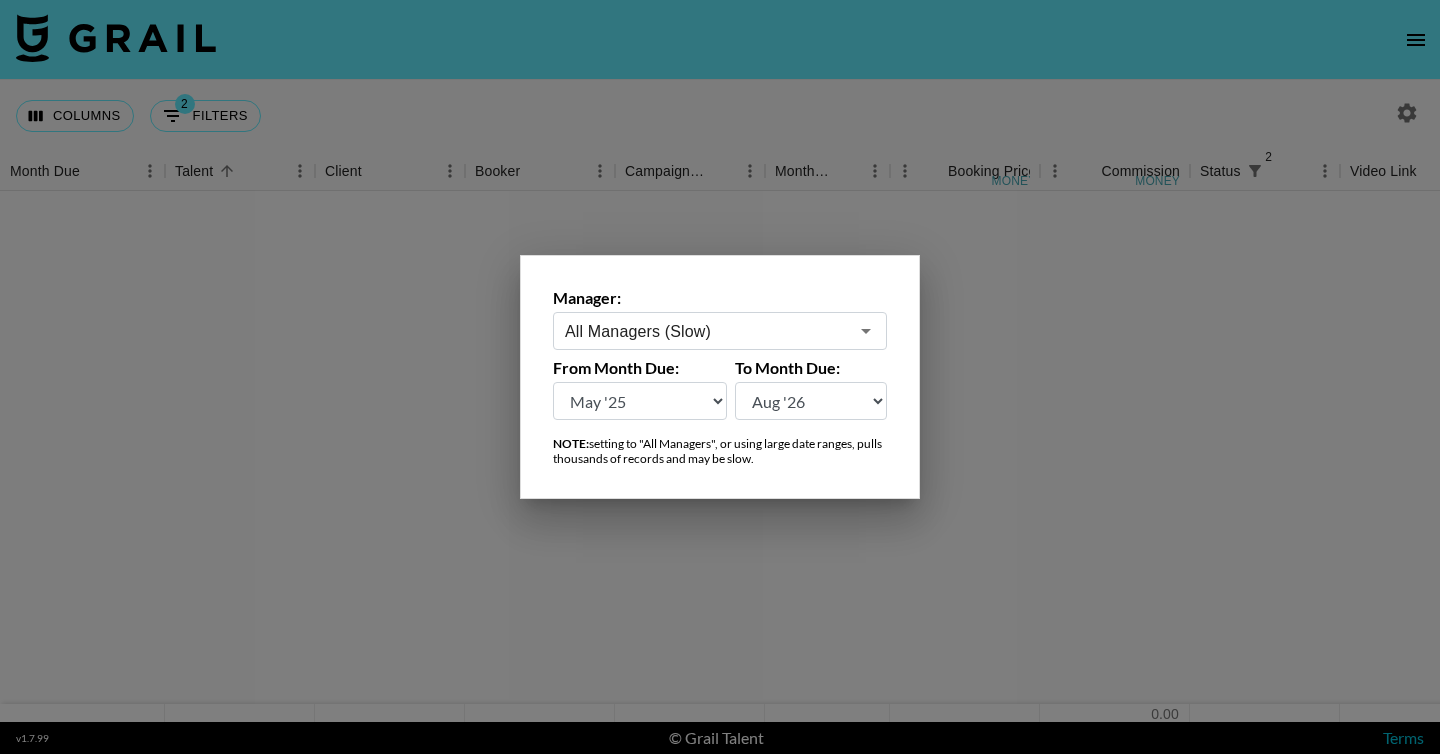 scroll, scrollTop: 0, scrollLeft: 0, axis: both 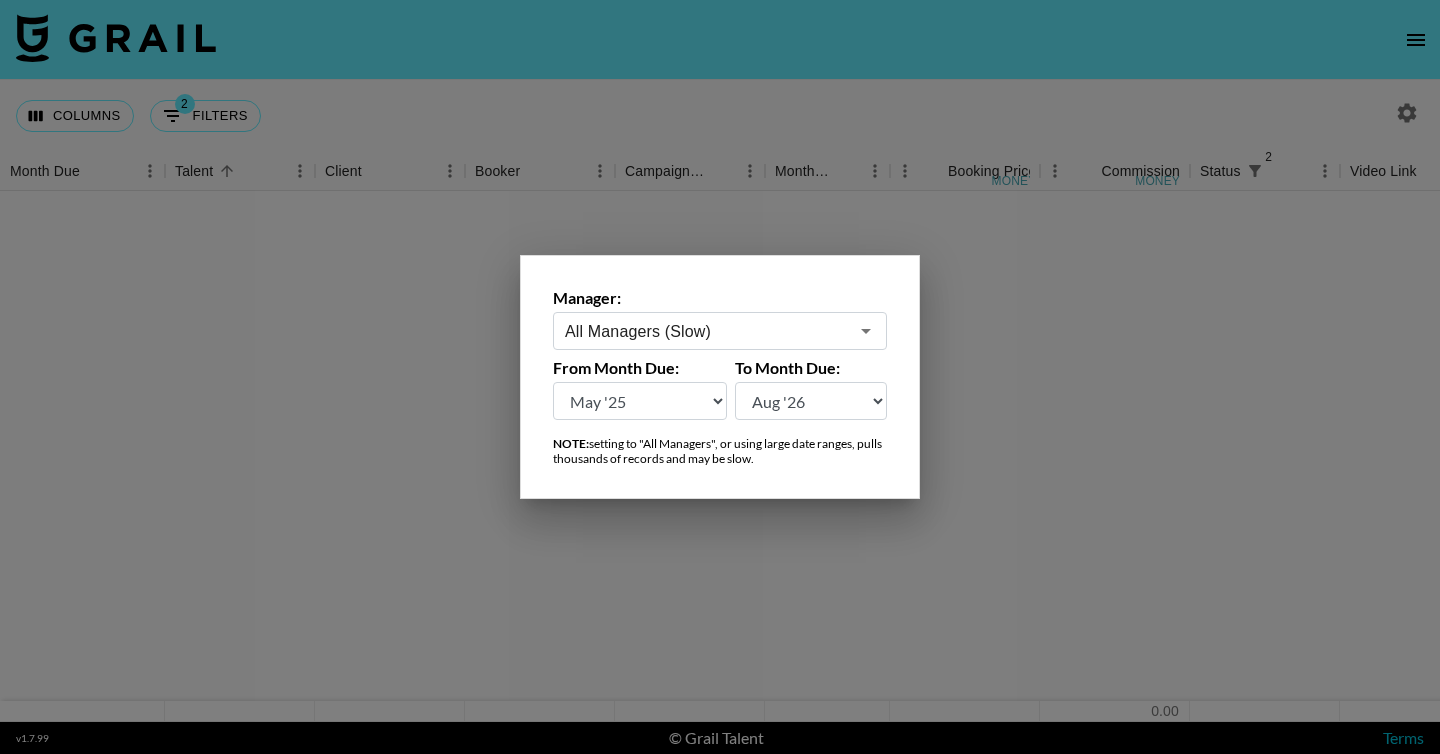 click on "Aug '26 Jul '26 Jun '26 May '26 Apr '26 Mar '26 Feb '26 Jan '26 Dec '25 Nov '25 Oct '25 Sep '25 Aug '25 Jul '25 Jun '25 May '25 Apr '25 Mar '25 Feb '25 Jan '25 Dec '24 Nov '24 Oct '24 Sep '24 Aug '24" at bounding box center [640, 401] 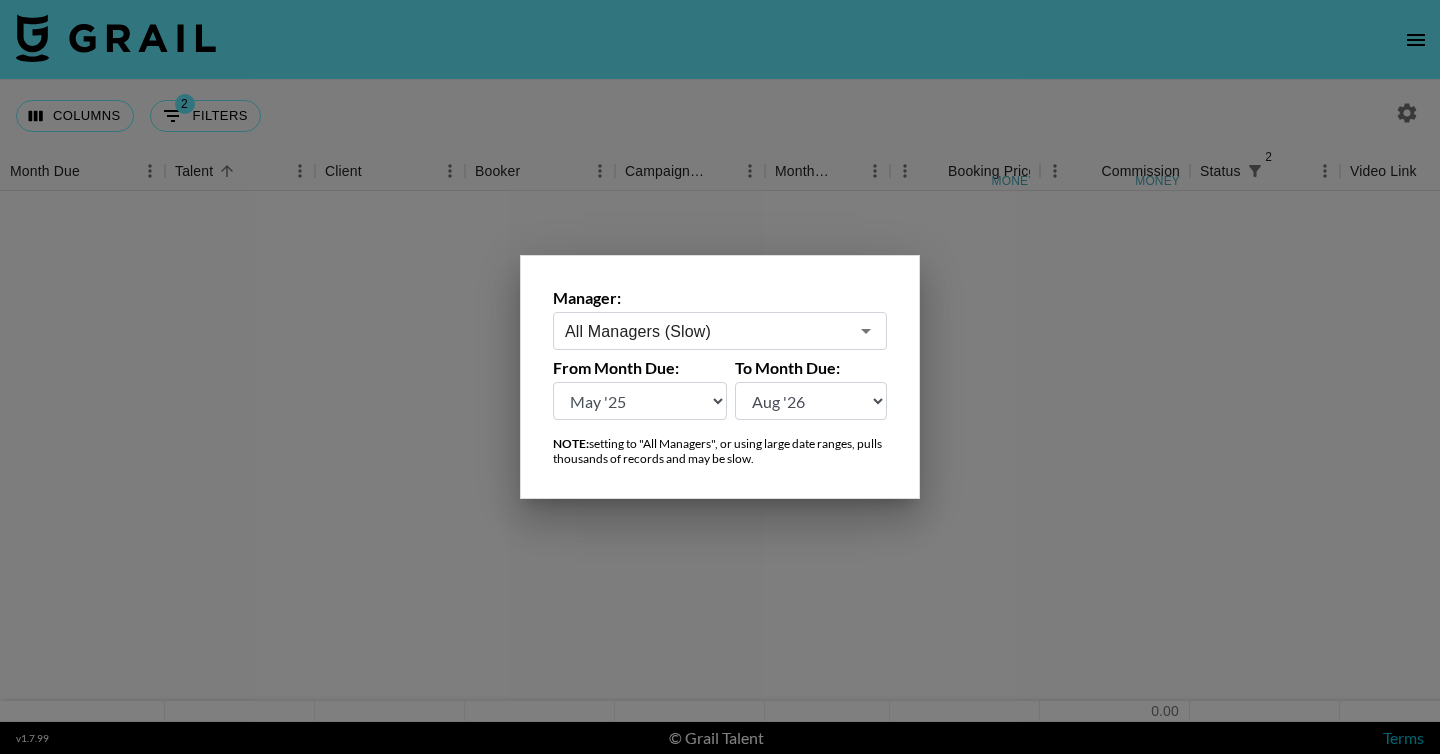 select on "Aug '25" 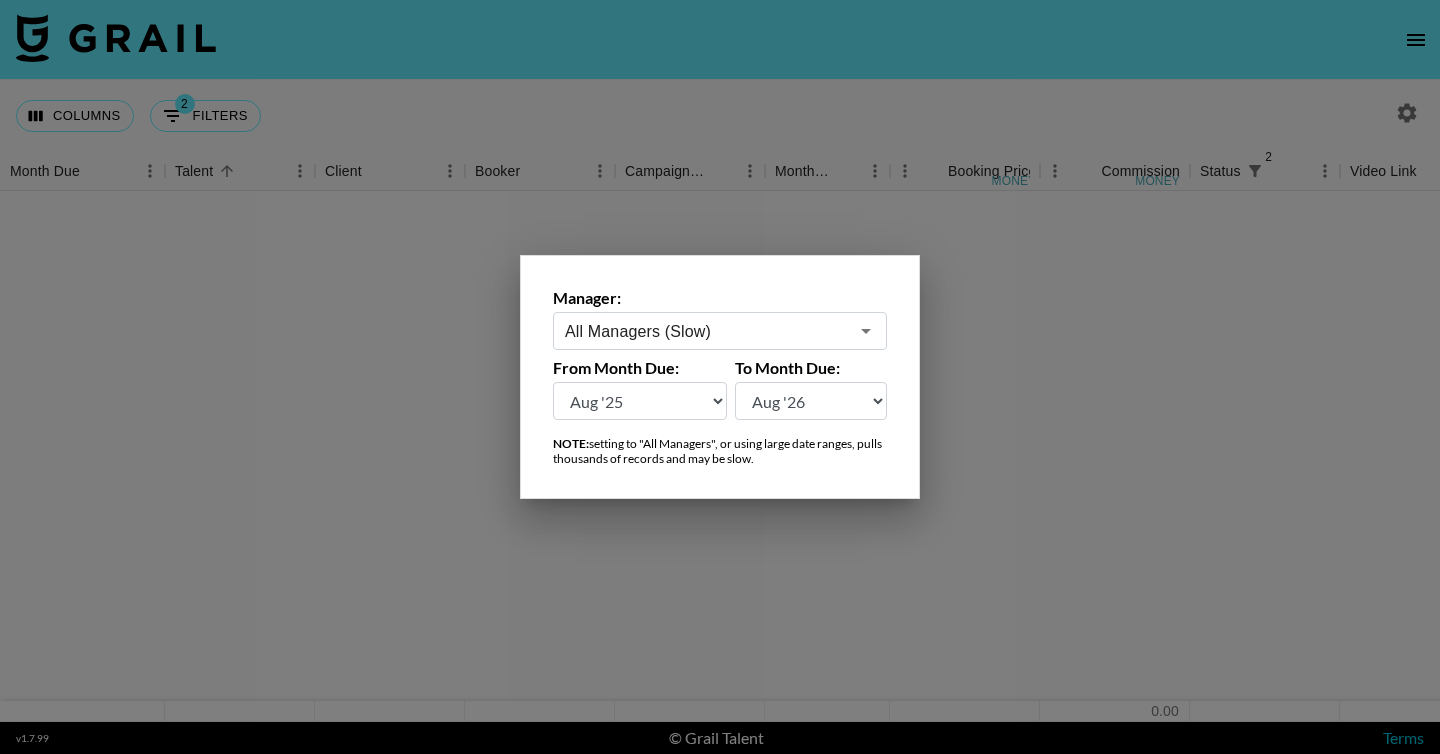 click on "Aug '26 Jul '26 Jun '26 May '26 Apr '26 Mar '26 Feb '26 Jan '26 Dec '25 Nov '25 Oct '25 Sep '25 Aug '25 Jul '25 Jun '25 May '25 Apr '25 Mar '25 Feb '25 Jan '25 Dec '24 Nov '24 Oct '24 Sep '24 Aug '24" at bounding box center [811, 401] 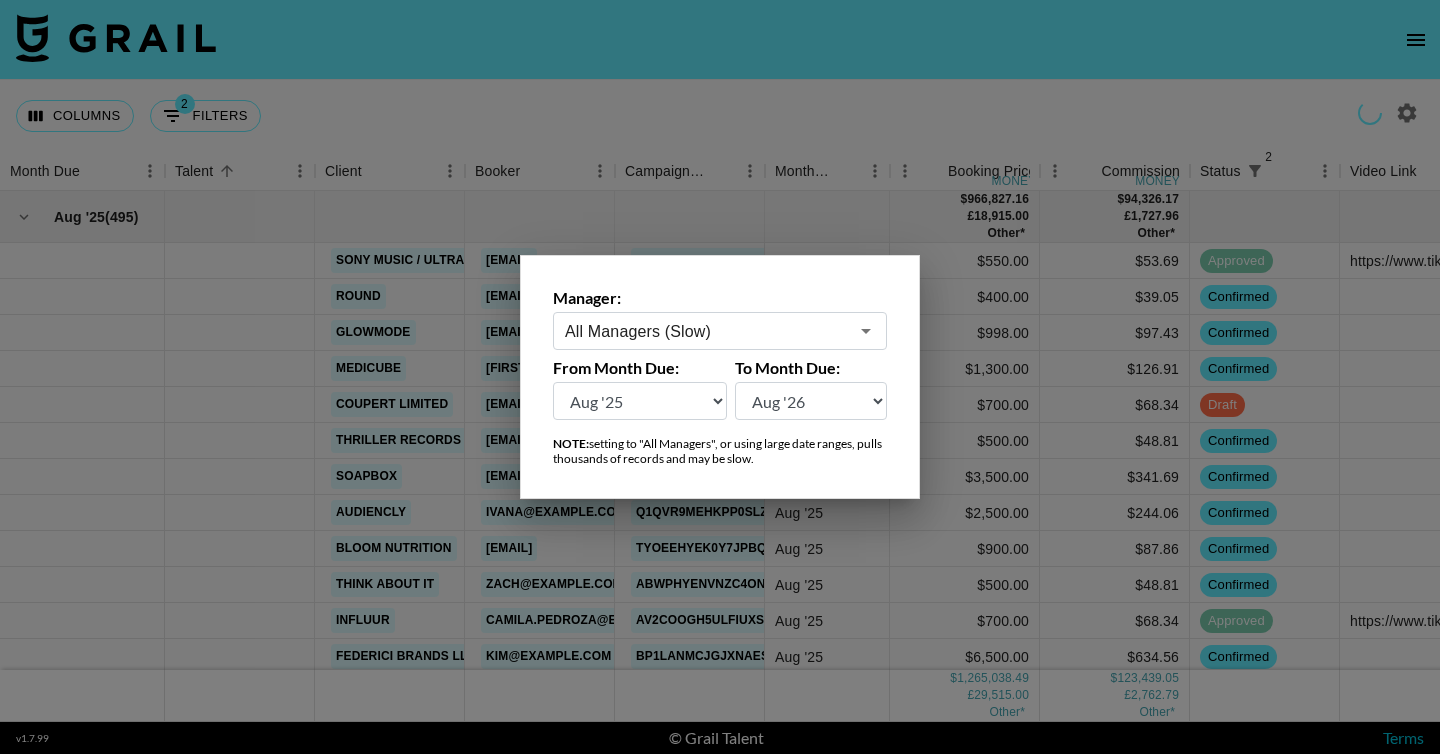 select on "Aug '26" 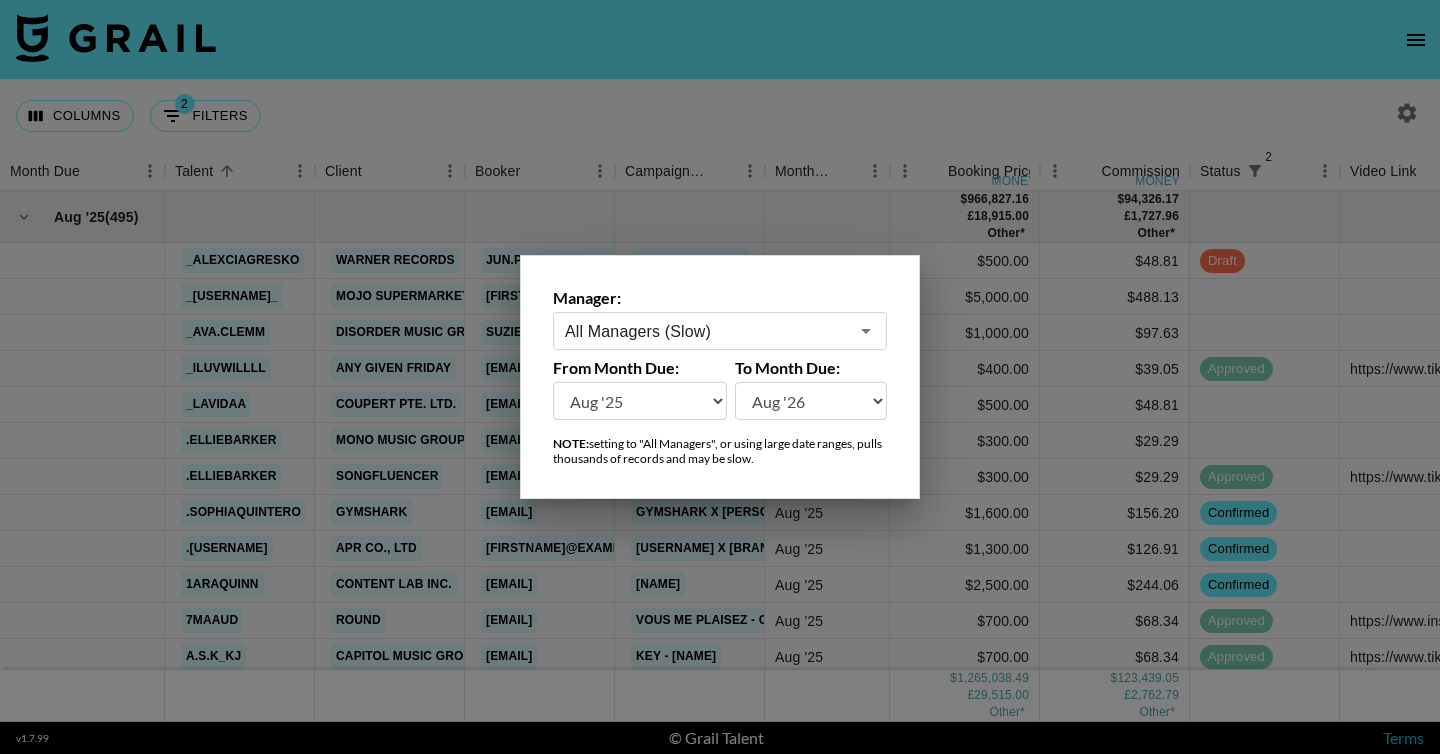 click at bounding box center [720, 377] 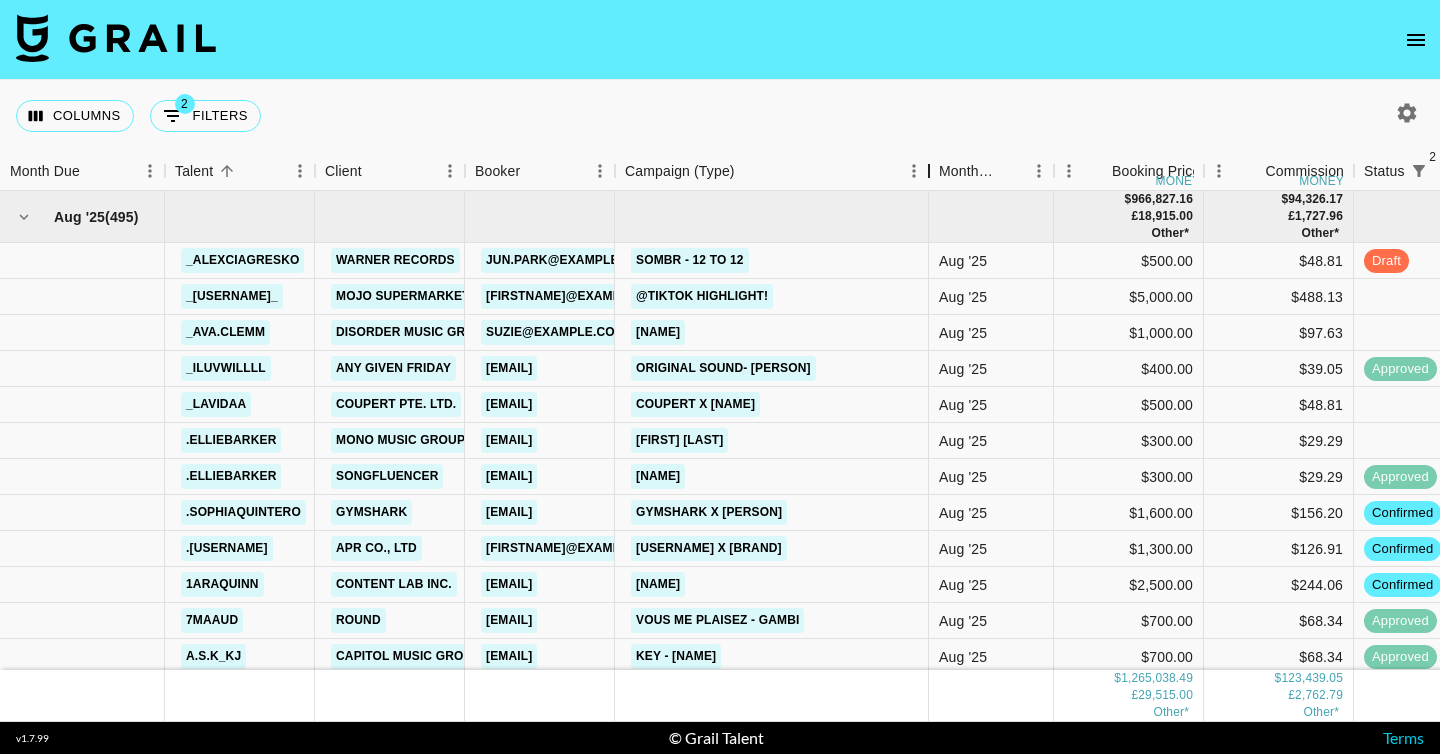 drag, startPoint x: 765, startPoint y: 179, endPoint x: 929, endPoint y: 188, distance: 164.24677 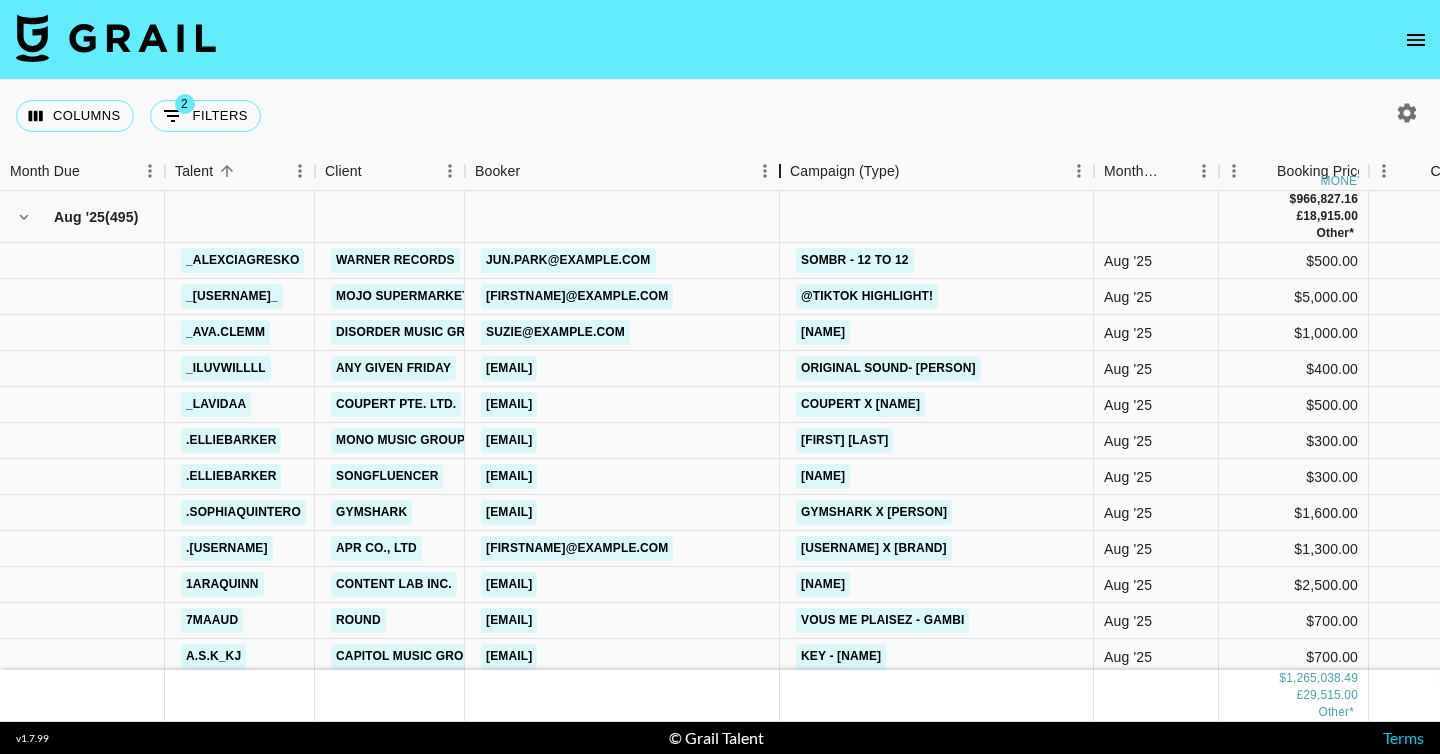 drag, startPoint x: 618, startPoint y: 177, endPoint x: 783, endPoint y: 210, distance: 168.26764 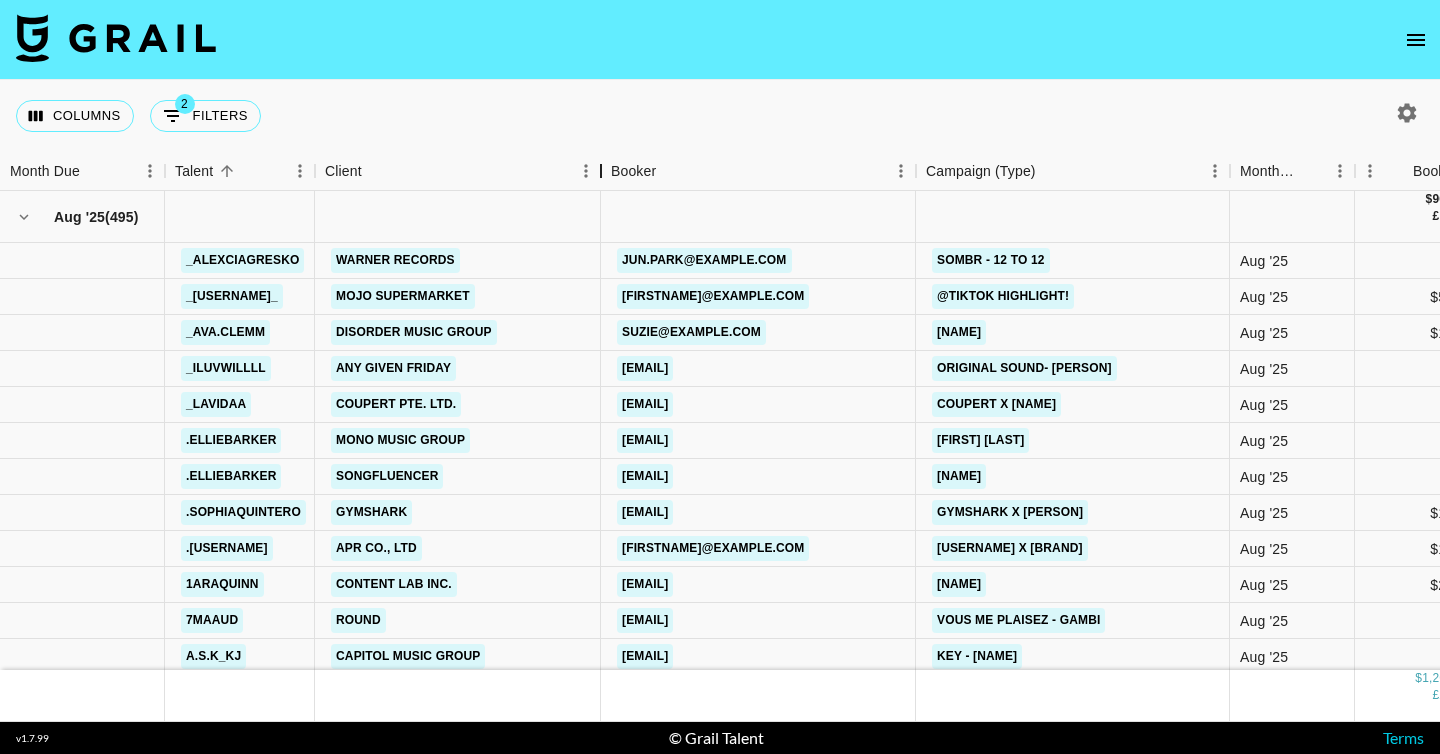 drag, startPoint x: 463, startPoint y: 166, endPoint x: 599, endPoint y: 193, distance: 138.65425 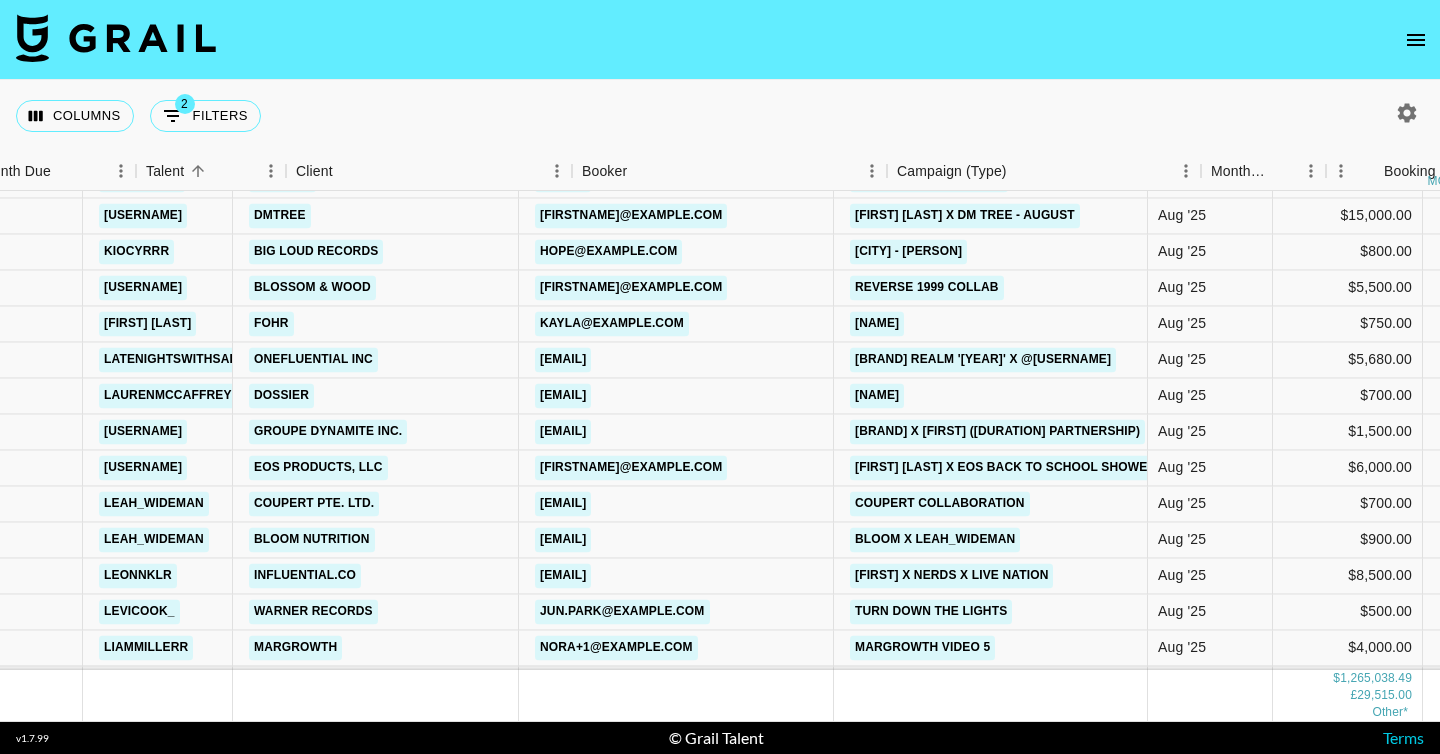 scroll, scrollTop: 8793, scrollLeft: 0, axis: vertical 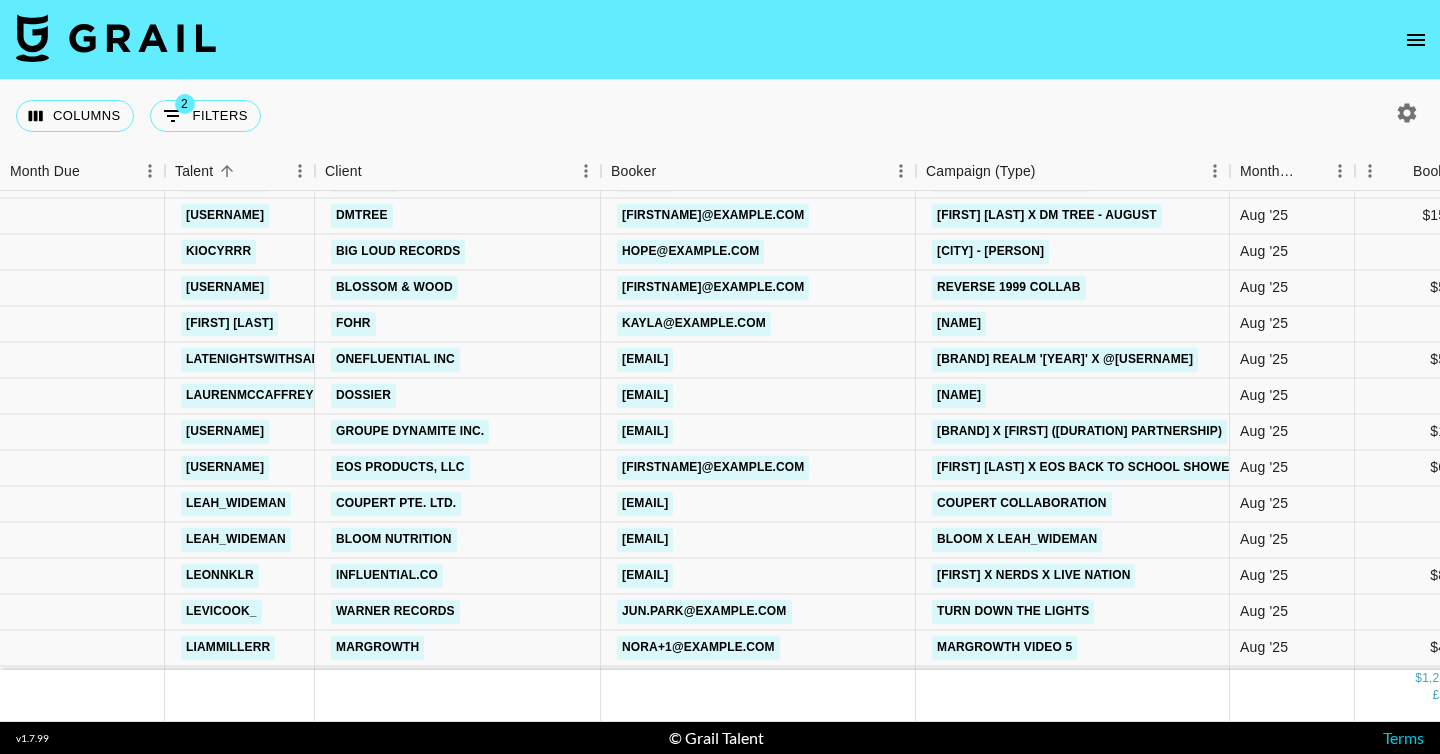 type 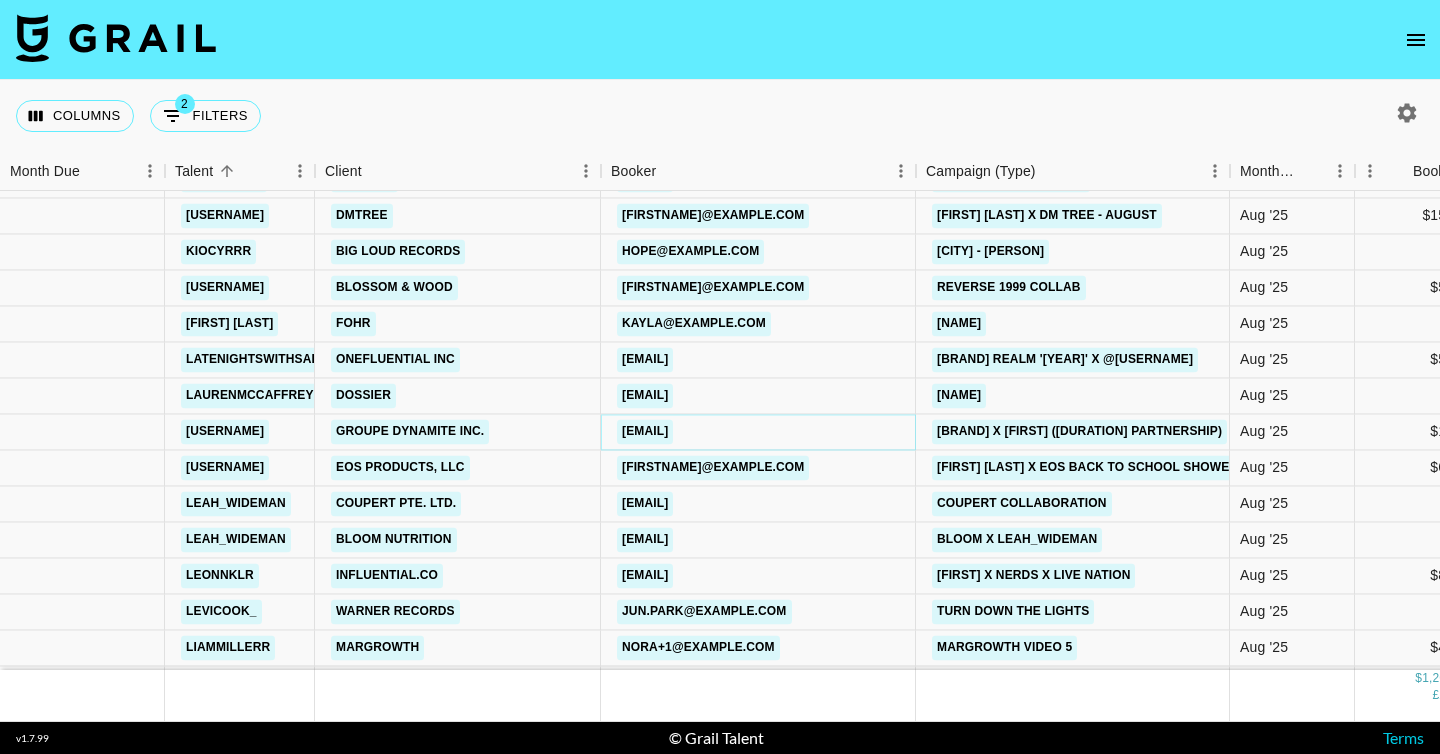 copy on "[EMAIL]" 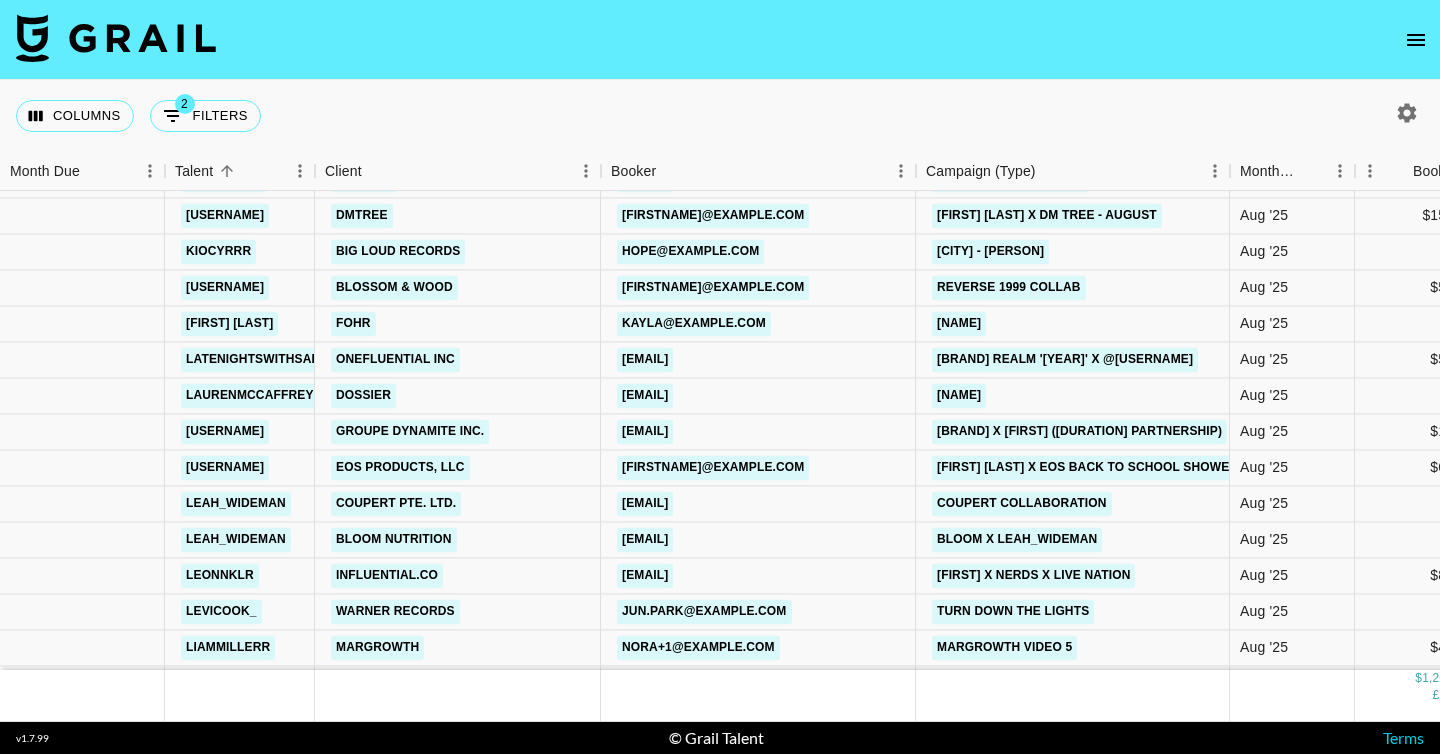 drag, startPoint x: 752, startPoint y: 430, endPoint x: 206, endPoint y: 1, distance: 694.37524 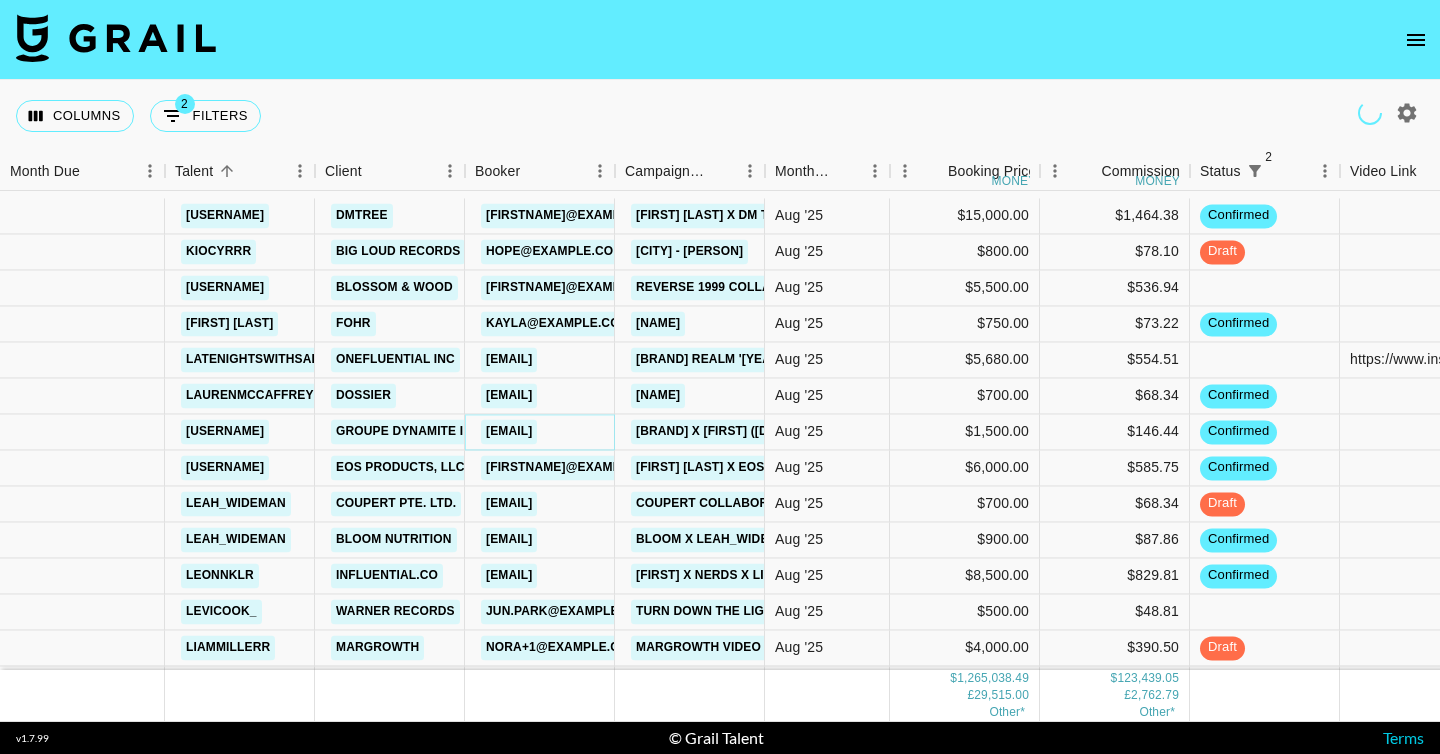 scroll, scrollTop: 8910, scrollLeft: 0, axis: vertical 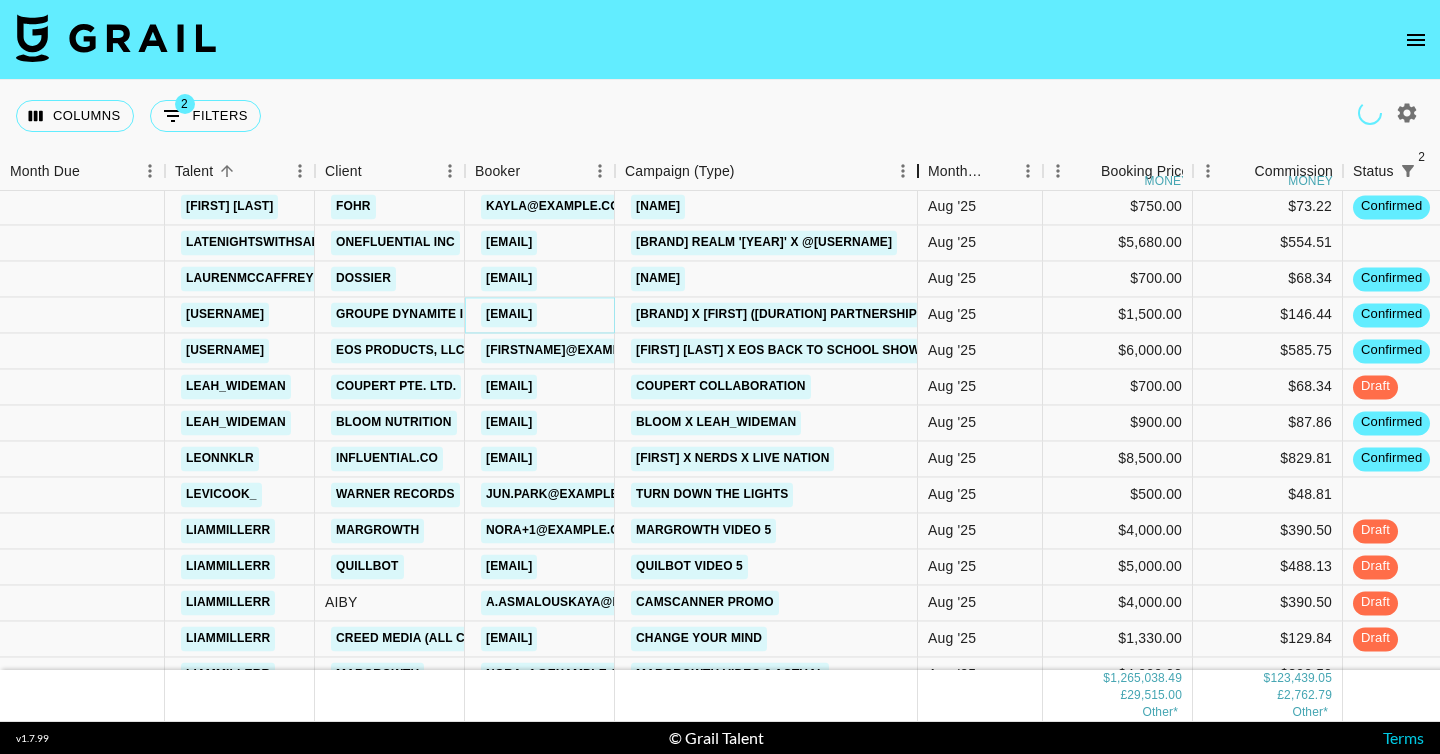 drag, startPoint x: 923, startPoint y: 192, endPoint x: 884, endPoint y: 193, distance: 39.012817 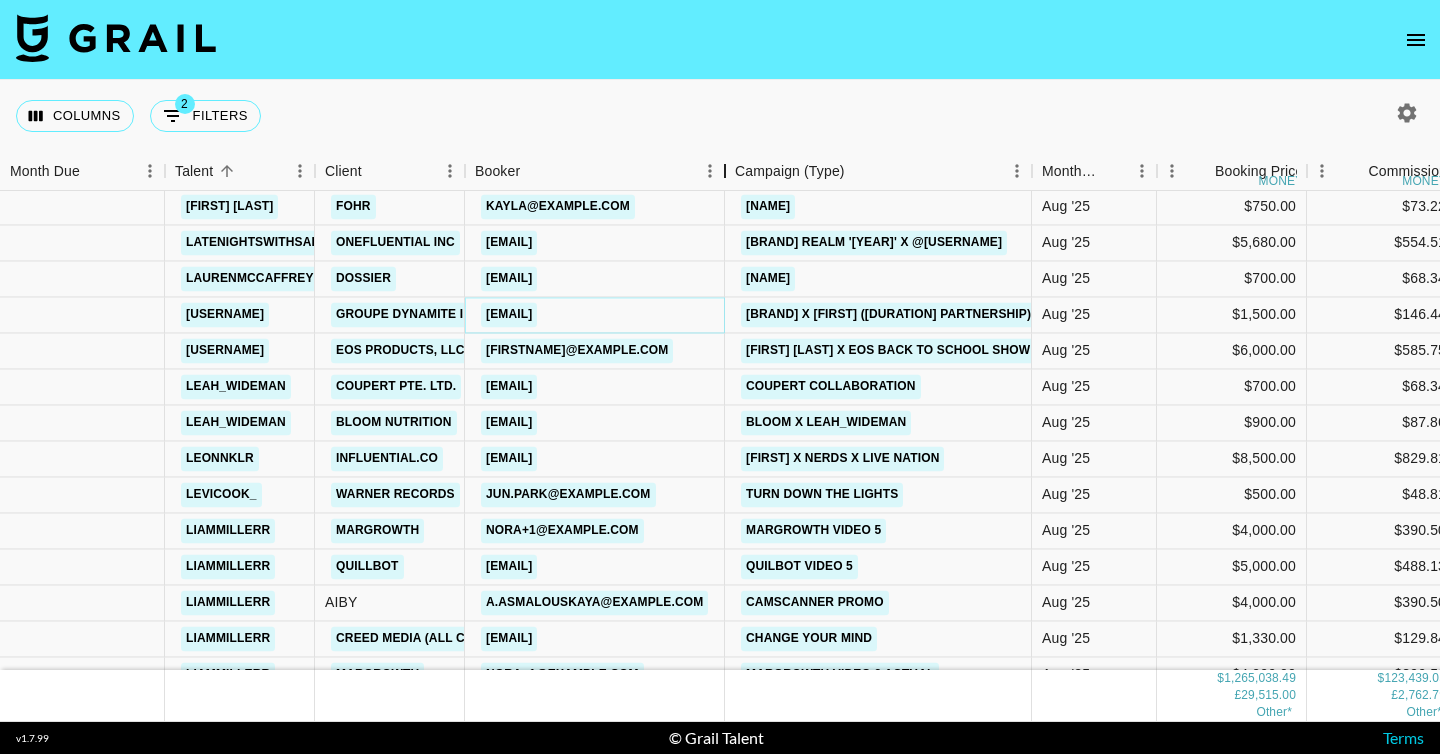 drag, startPoint x: 620, startPoint y: 166, endPoint x: 733, endPoint y: 177, distance: 113.534134 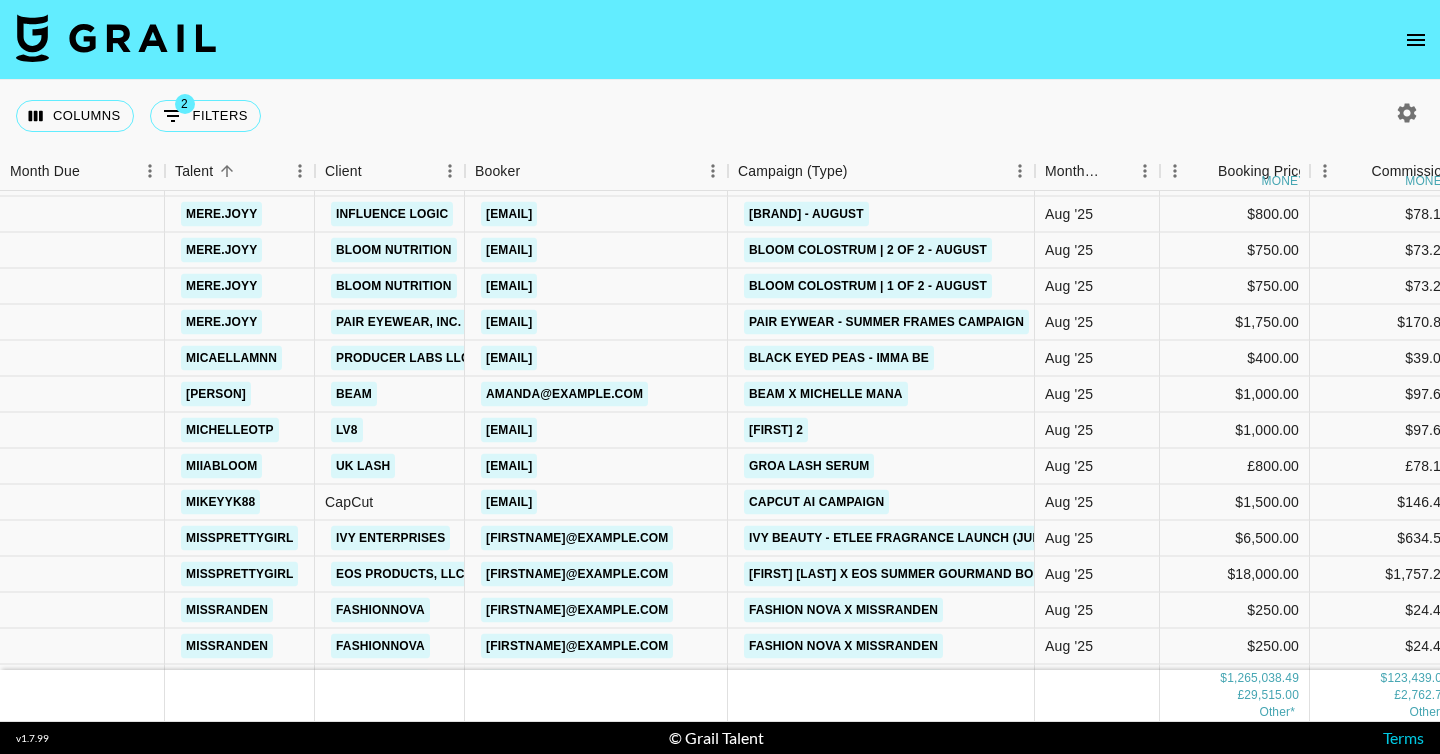 scroll, scrollTop: 11070, scrollLeft: 0, axis: vertical 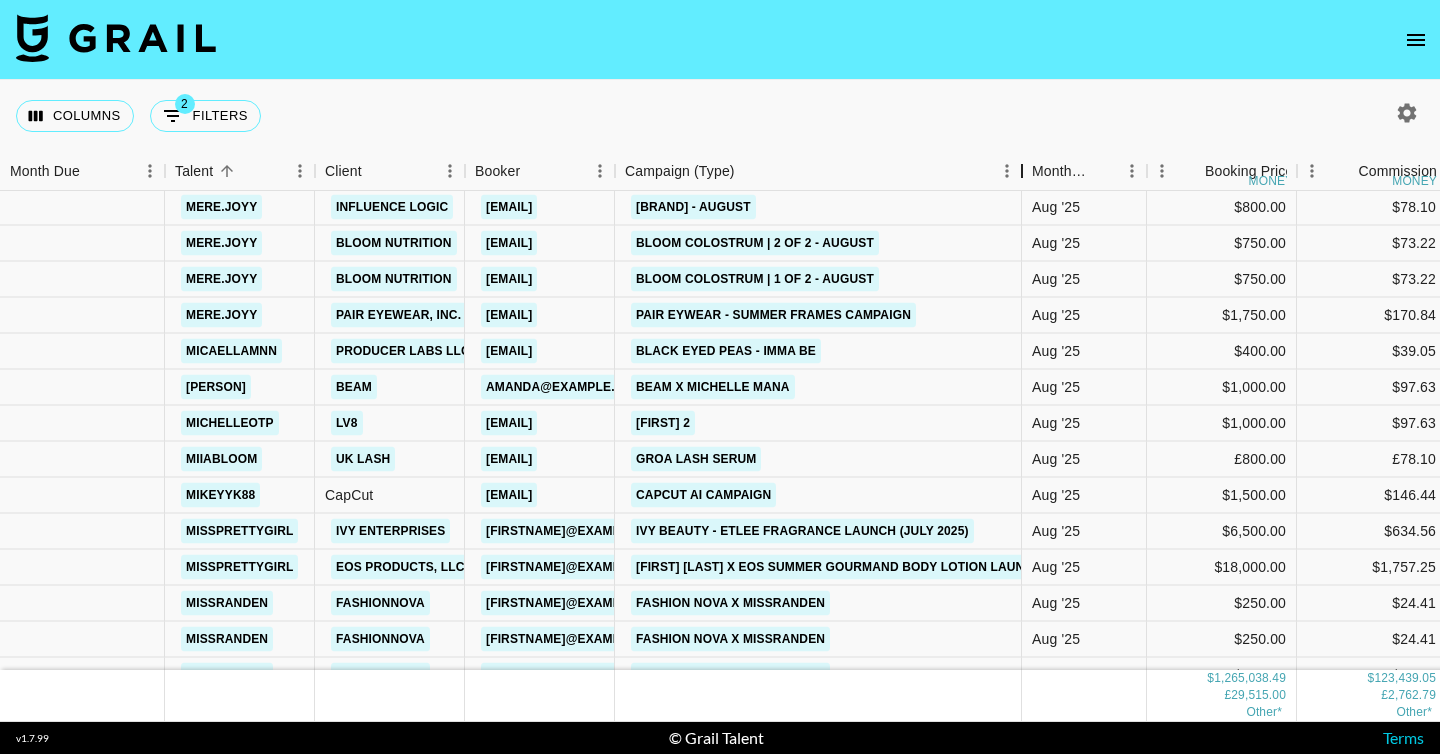 drag, startPoint x: 770, startPoint y: 171, endPoint x: 1027, endPoint y: 239, distance: 265.84393 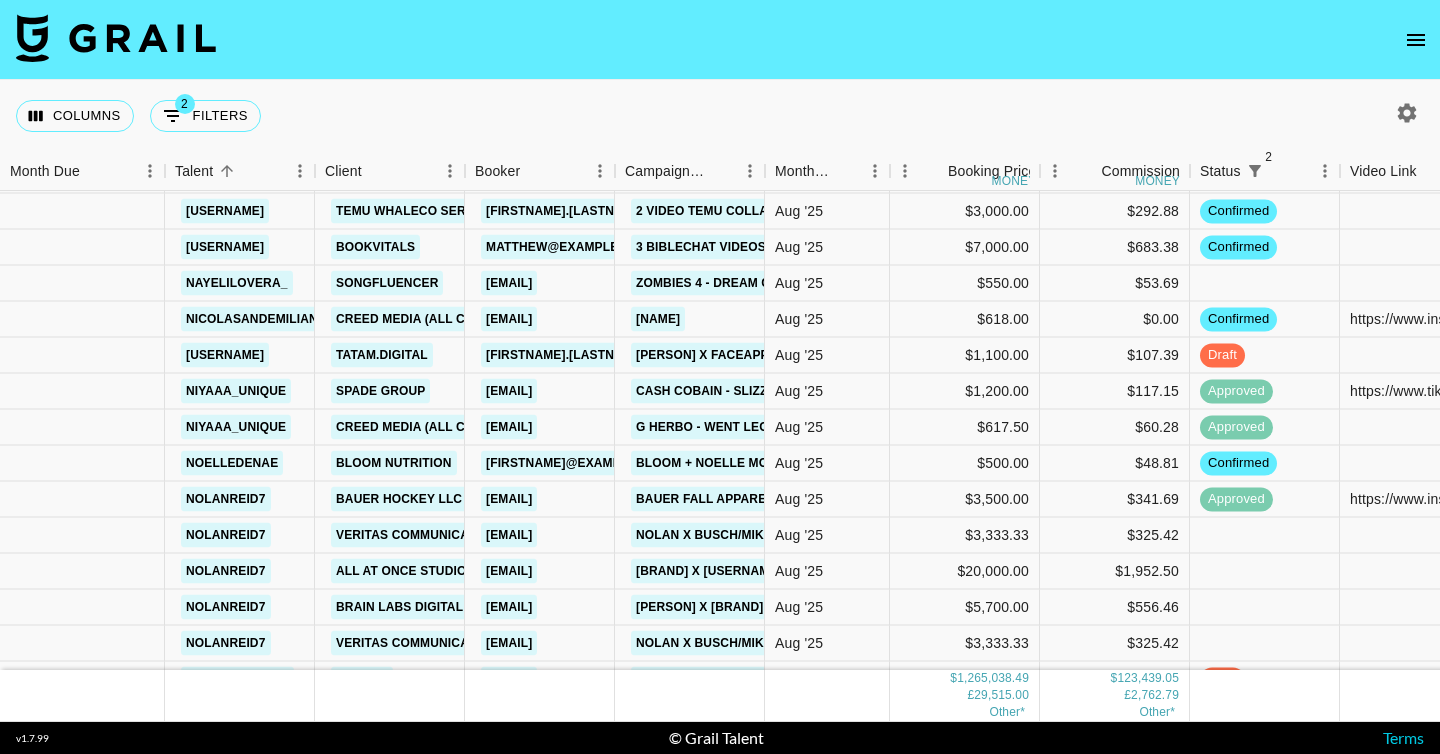 scroll, scrollTop: 12155, scrollLeft: 0, axis: vertical 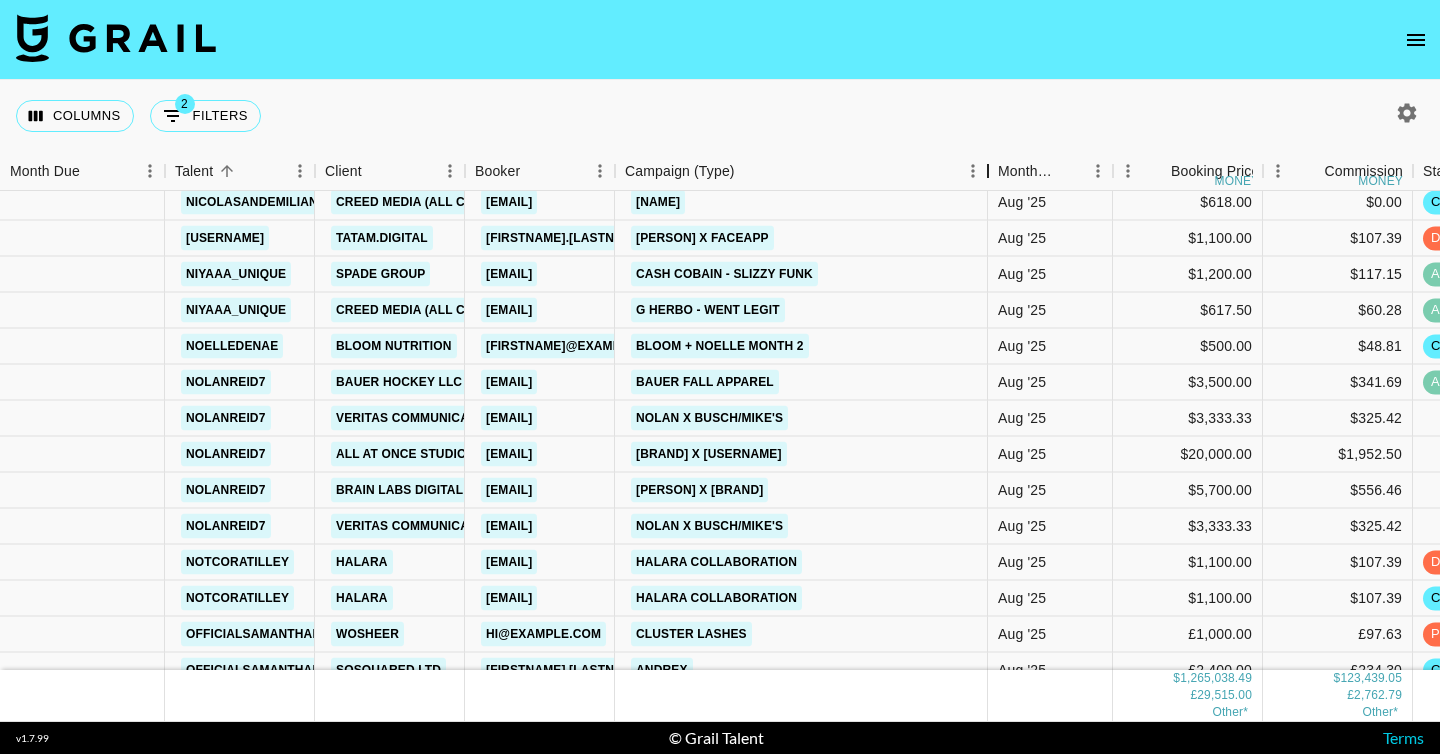 drag, startPoint x: 770, startPoint y: 165, endPoint x: 992, endPoint y: 185, distance: 222.89908 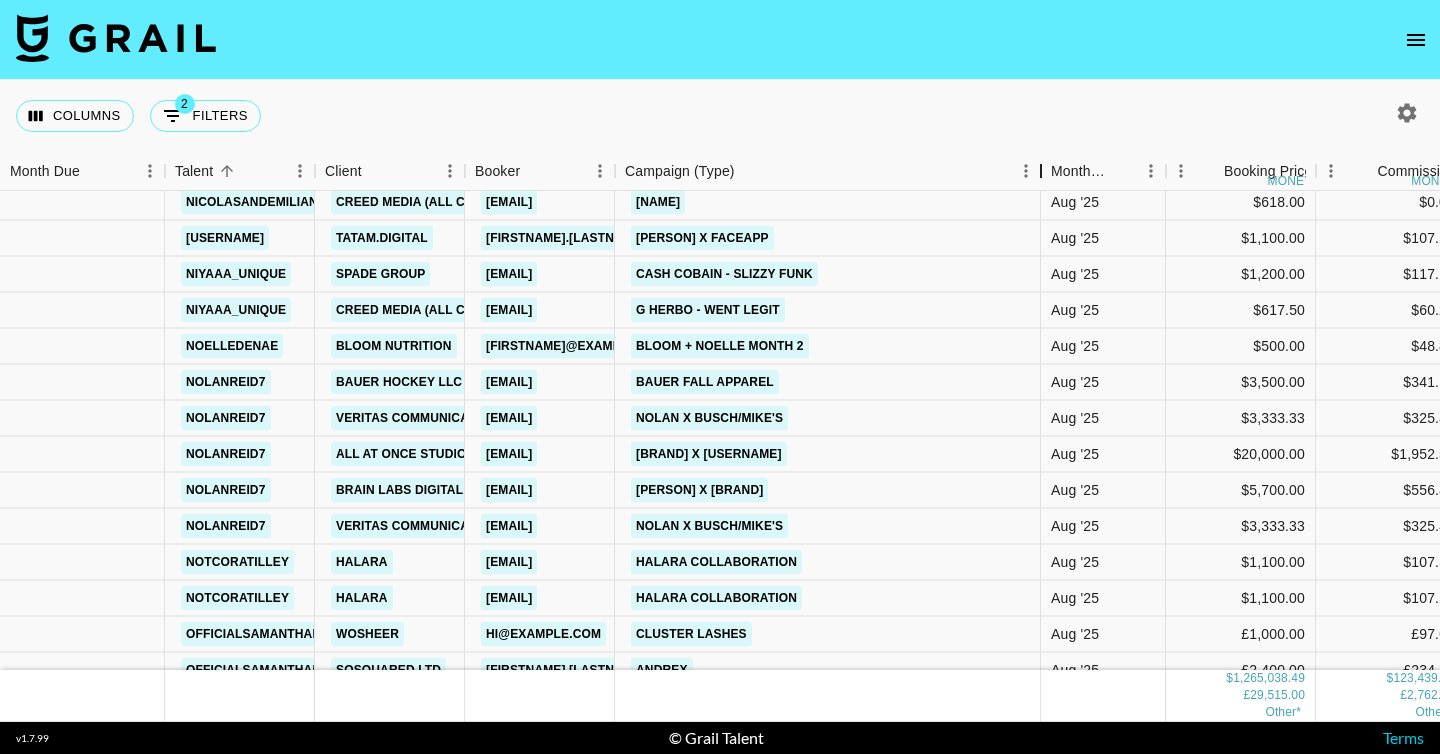 drag, startPoint x: 773, startPoint y: 161, endPoint x: 1047, endPoint y: 210, distance: 278.3469 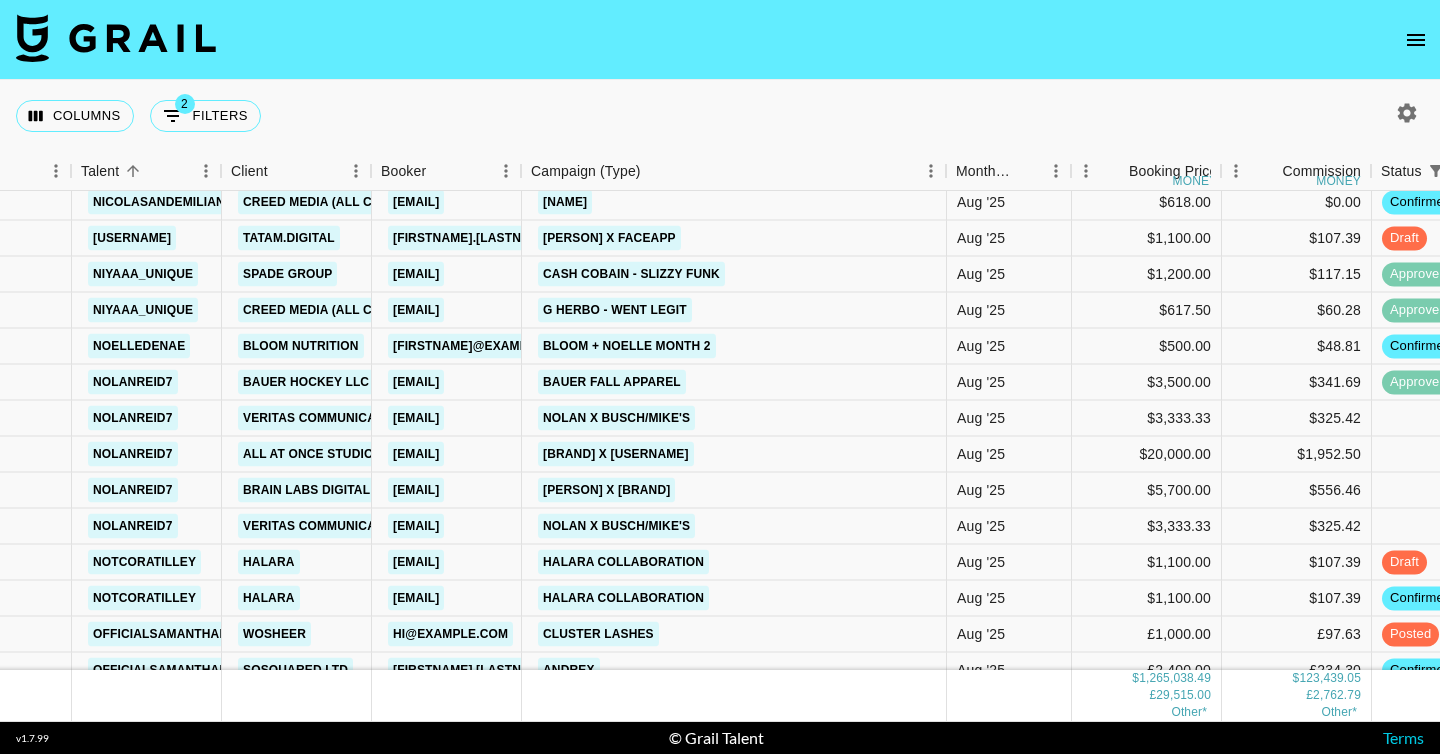 scroll, scrollTop: 12155, scrollLeft: 96, axis: both 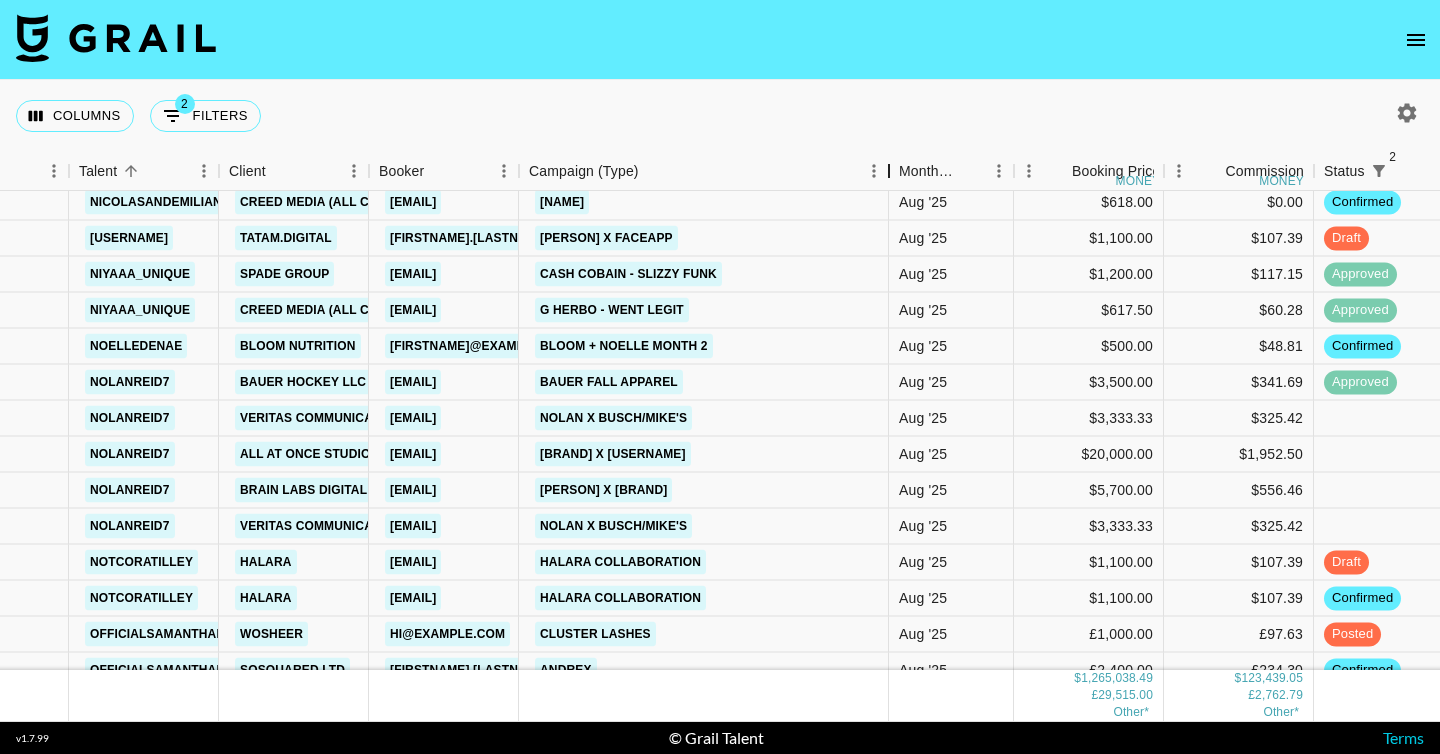 drag, startPoint x: 676, startPoint y: 164, endPoint x: 884, endPoint y: 203, distance: 211.62466 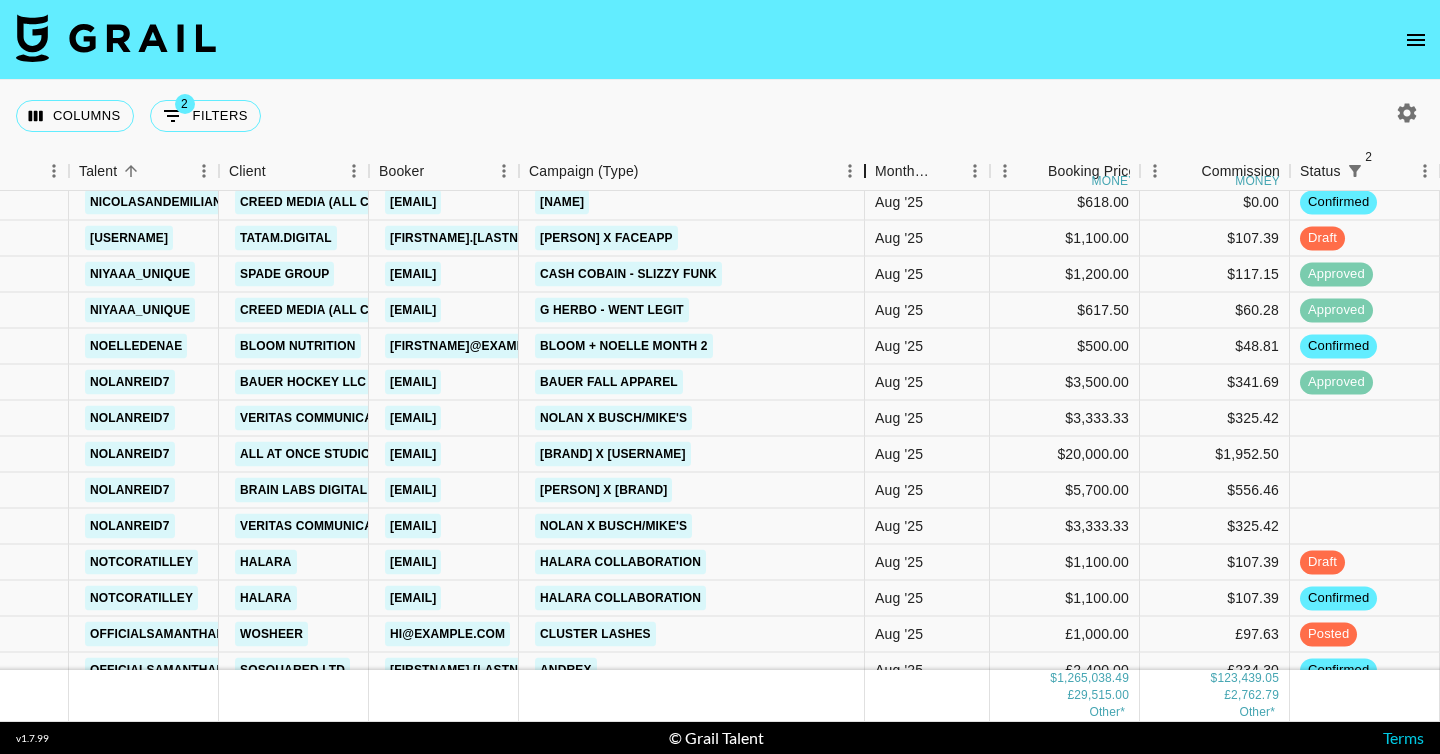 drag, startPoint x: 675, startPoint y: 174, endPoint x: 870, endPoint y: 190, distance: 195.6553 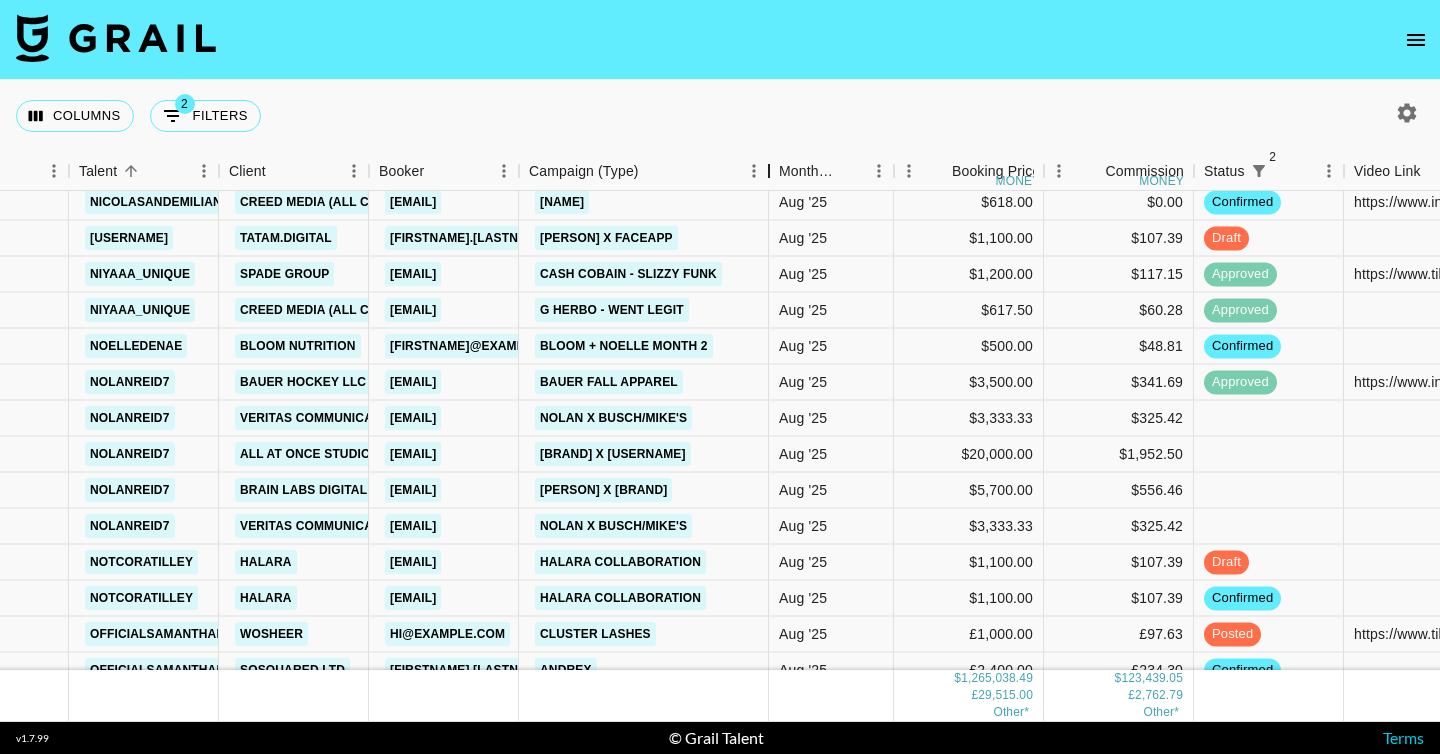 drag, startPoint x: 670, startPoint y: 171, endPoint x: 793, endPoint y: 190, distance: 124.45883 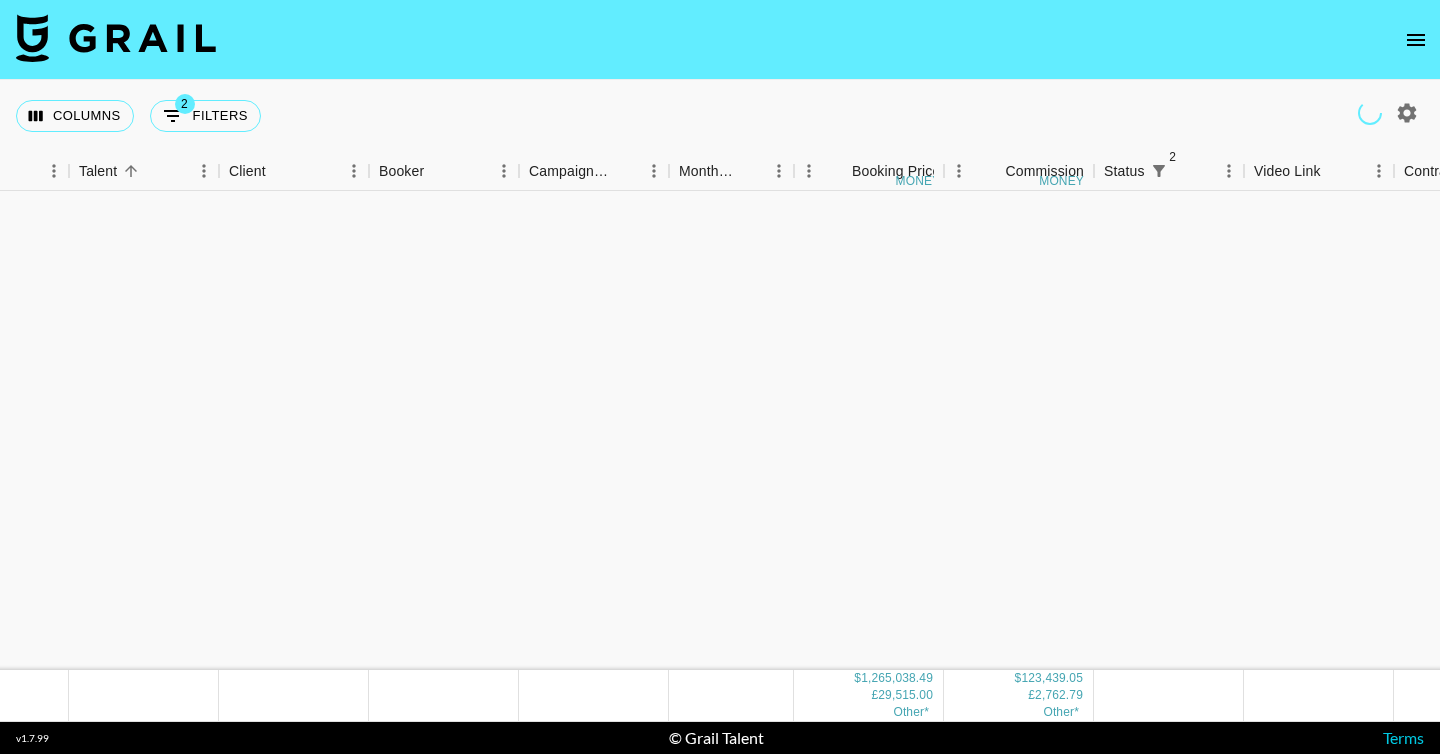 scroll, scrollTop: 14802, scrollLeft: 96, axis: both 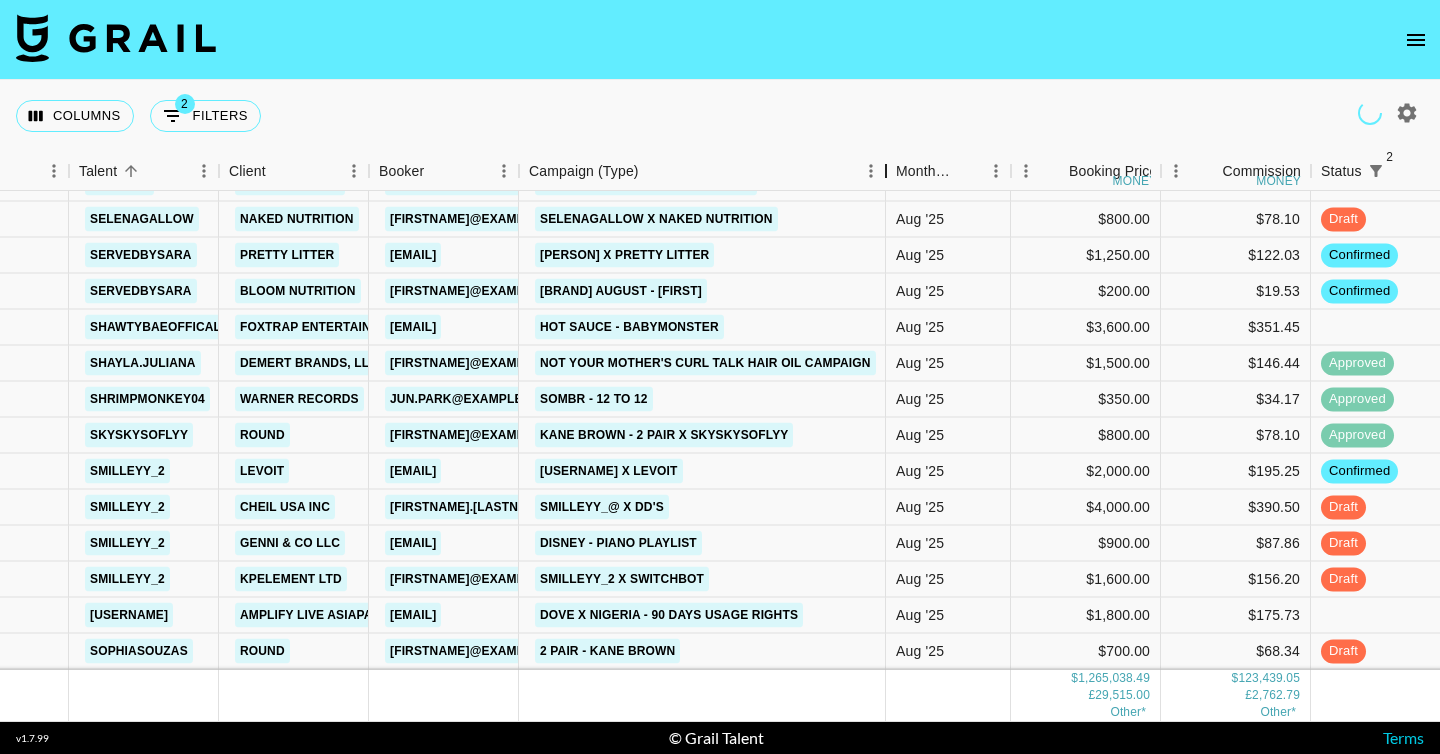 drag, startPoint x: 679, startPoint y: 176, endPoint x: 894, endPoint y: 282, distance: 239.71024 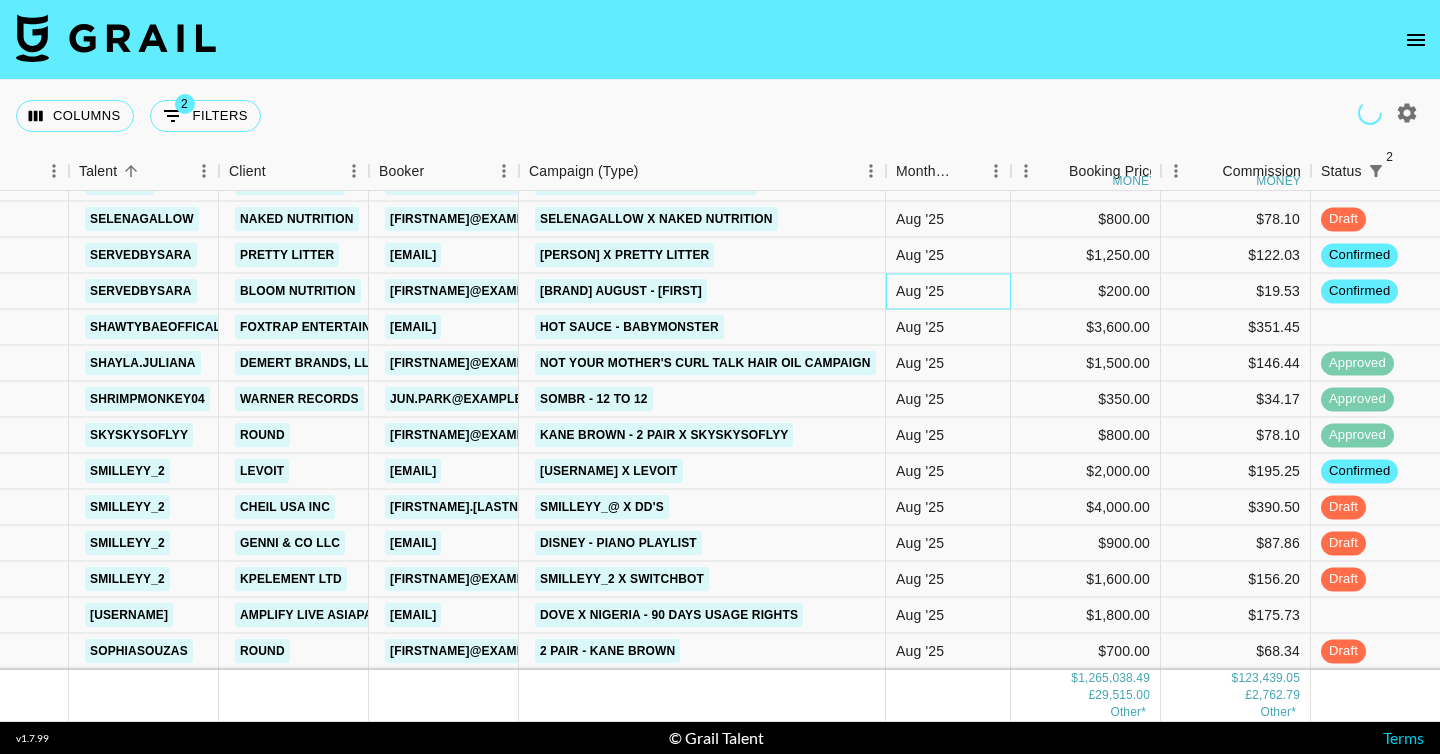 click on "Aug '25" at bounding box center [948, 292] 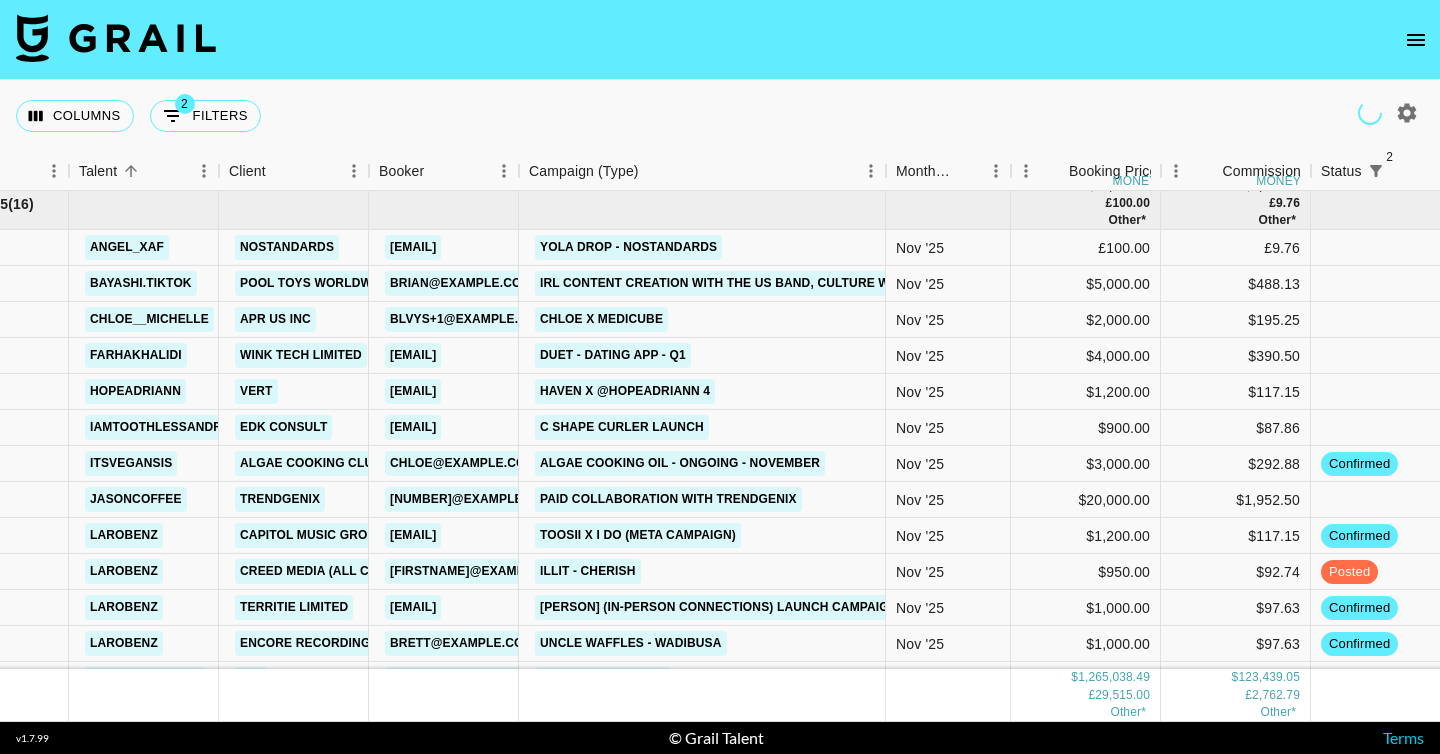 scroll, scrollTop: 20375, scrollLeft: 96, axis: both 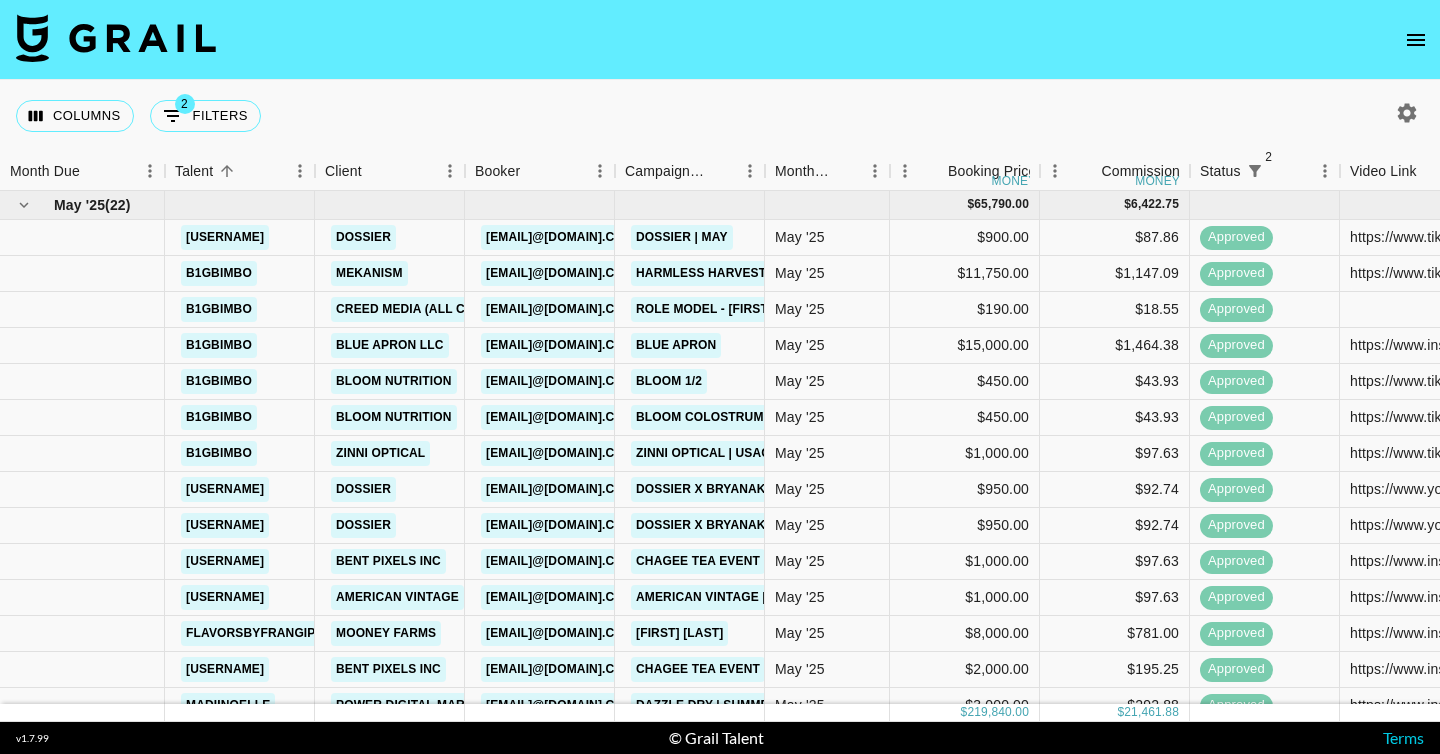click on "Columns 2 Filters + Booking" at bounding box center (720, 116) 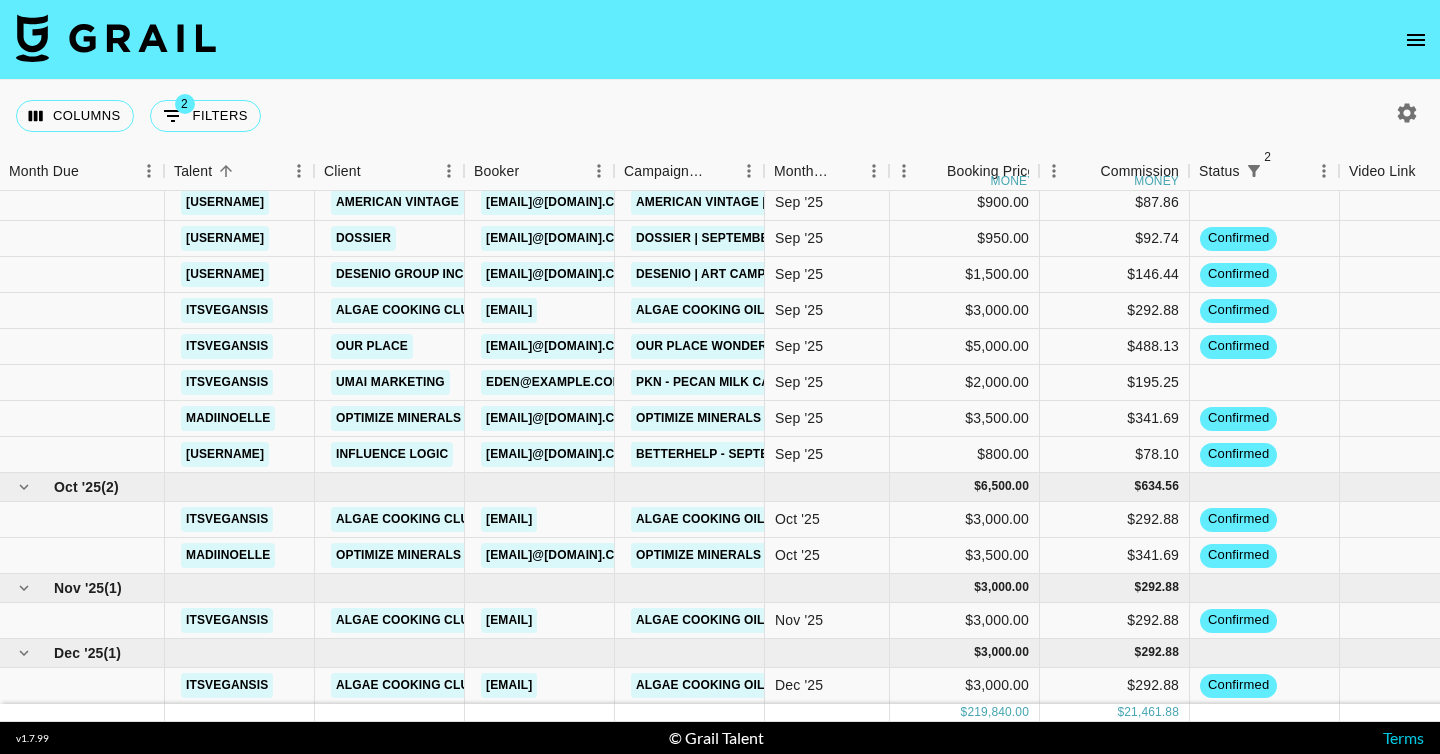scroll, scrollTop: 2527, scrollLeft: 580, axis: both 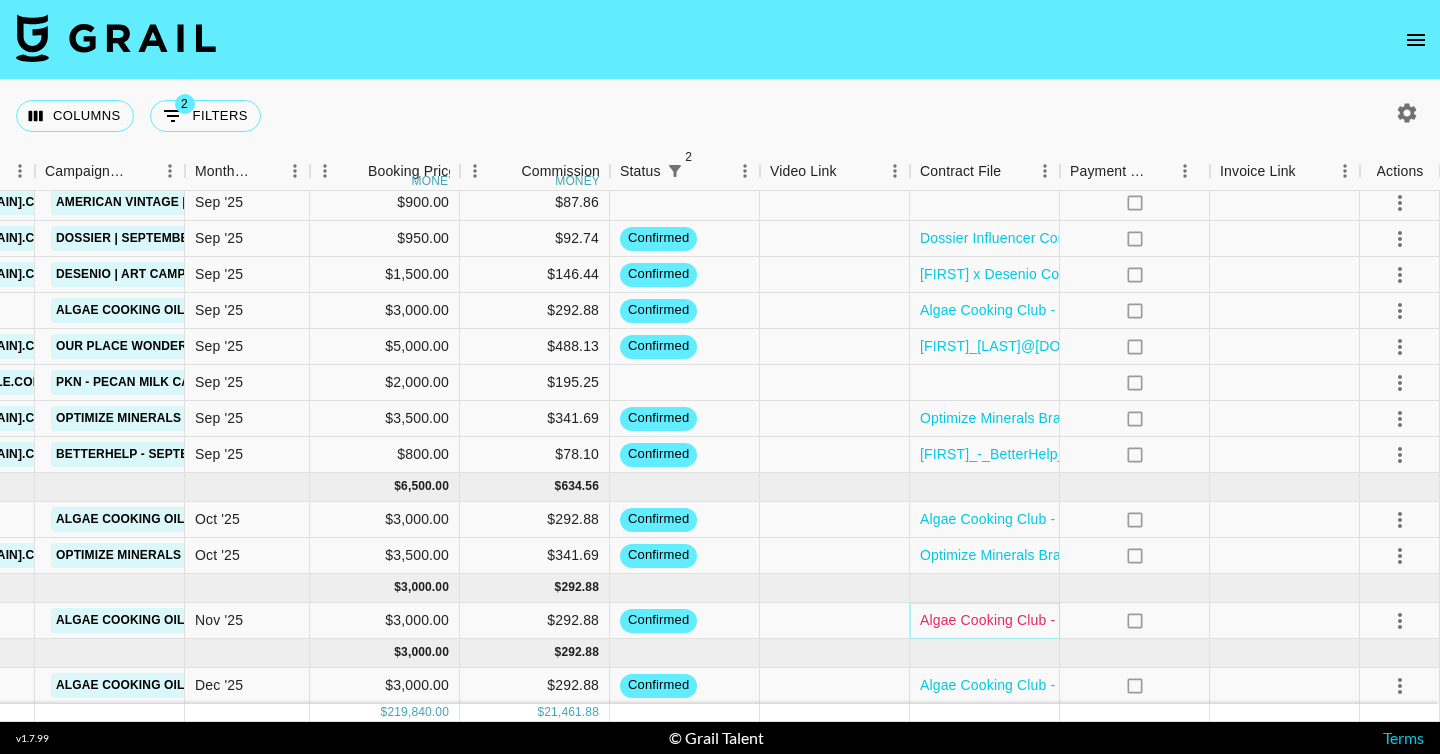click on "Algae Cooking Club - Signed Contract.pdf" at bounding box center (1053, 620) 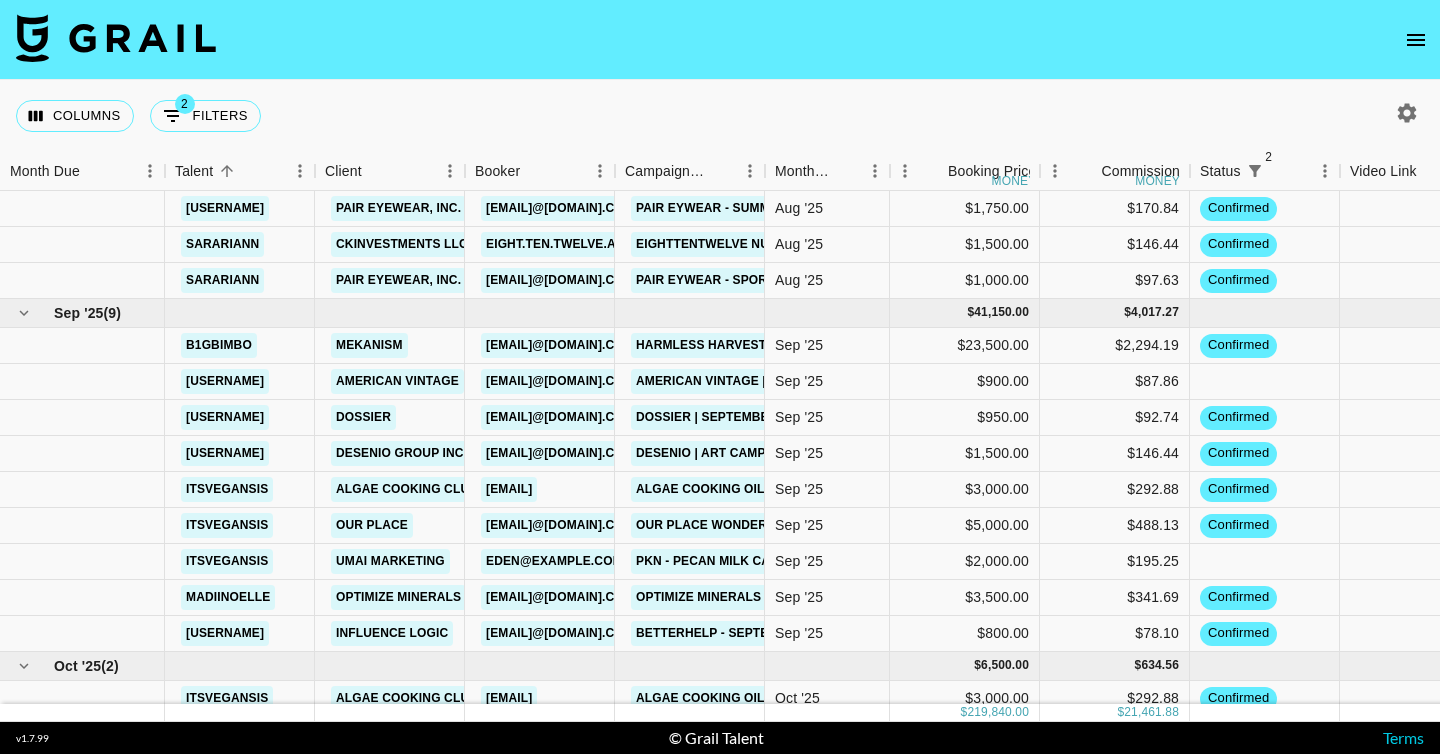 scroll, scrollTop: 2352, scrollLeft: 0, axis: vertical 